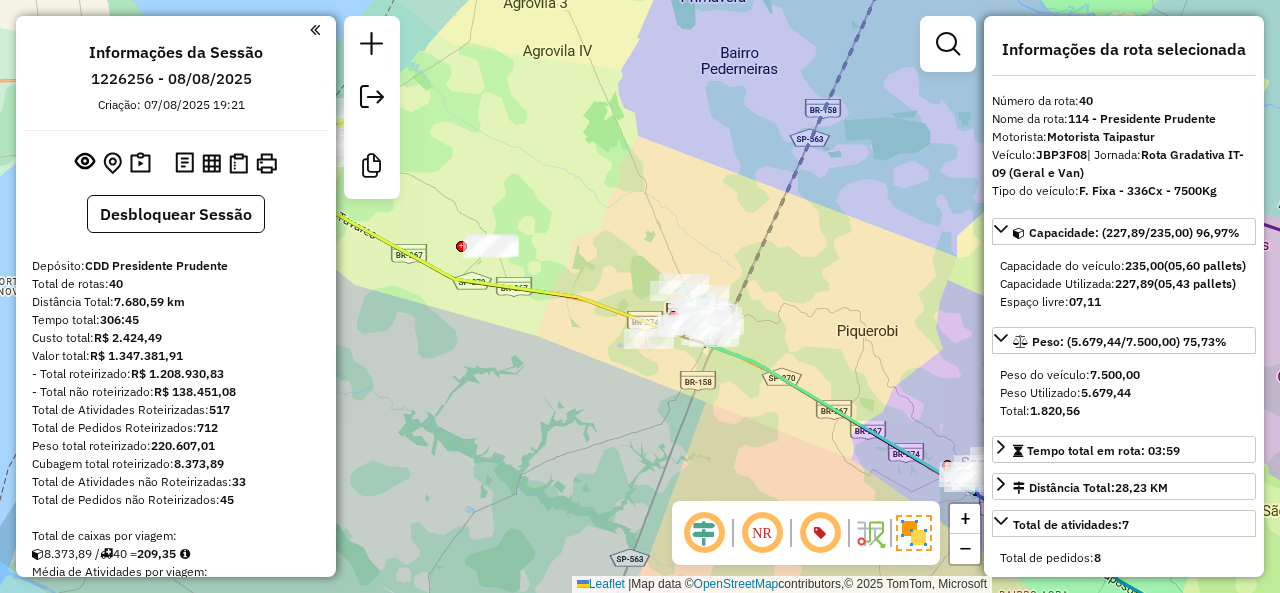 select on "**********" 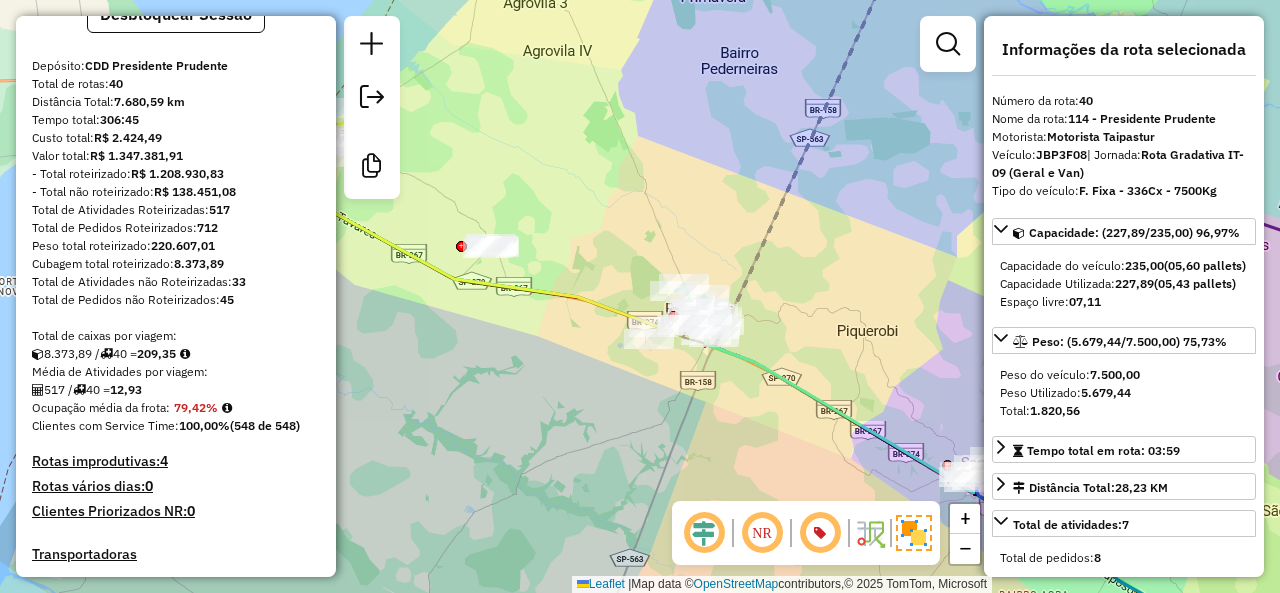 scroll, scrollTop: 17, scrollLeft: 0, axis: vertical 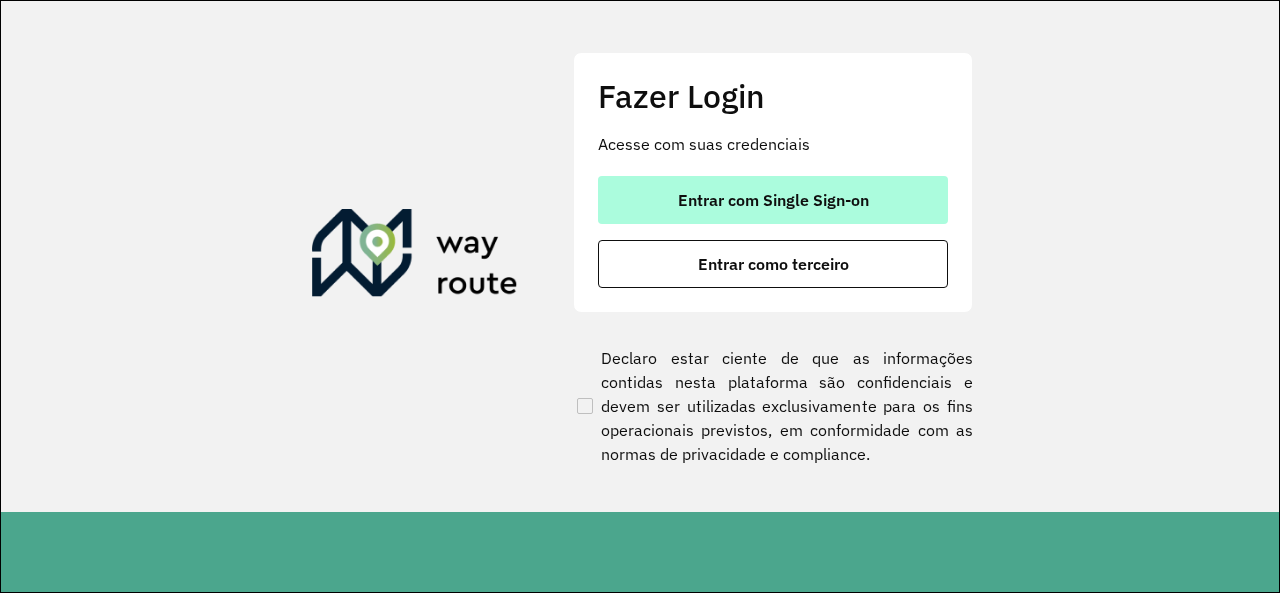 click on "Entrar com Single Sign-on" at bounding box center (773, 200) 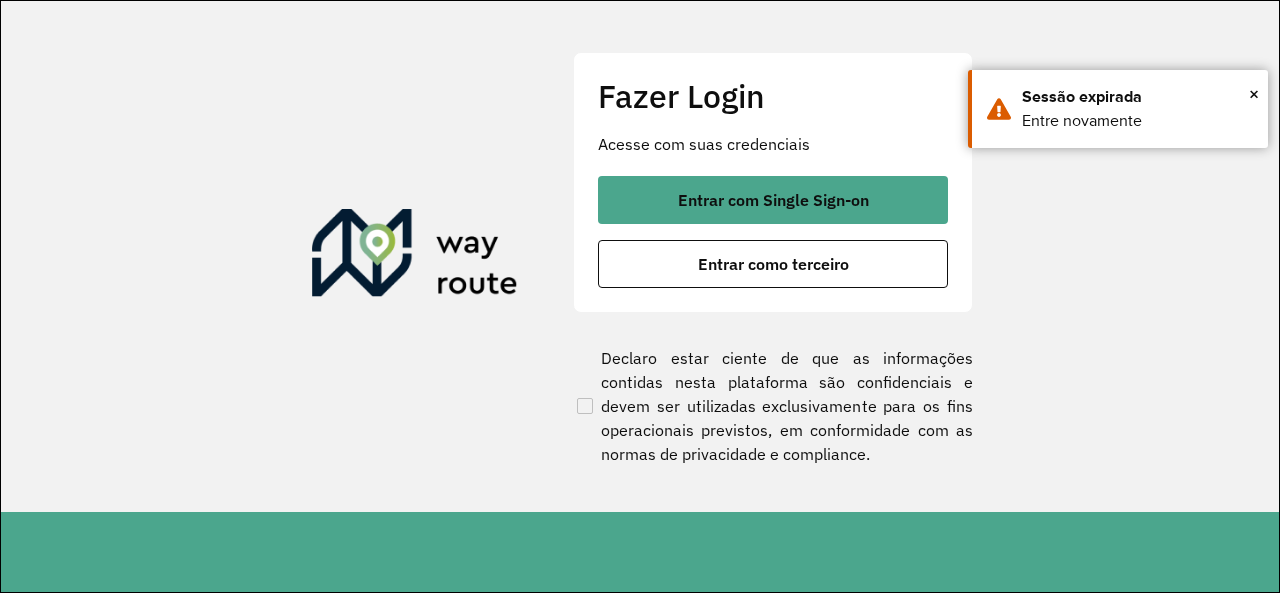 scroll, scrollTop: 0, scrollLeft: 0, axis: both 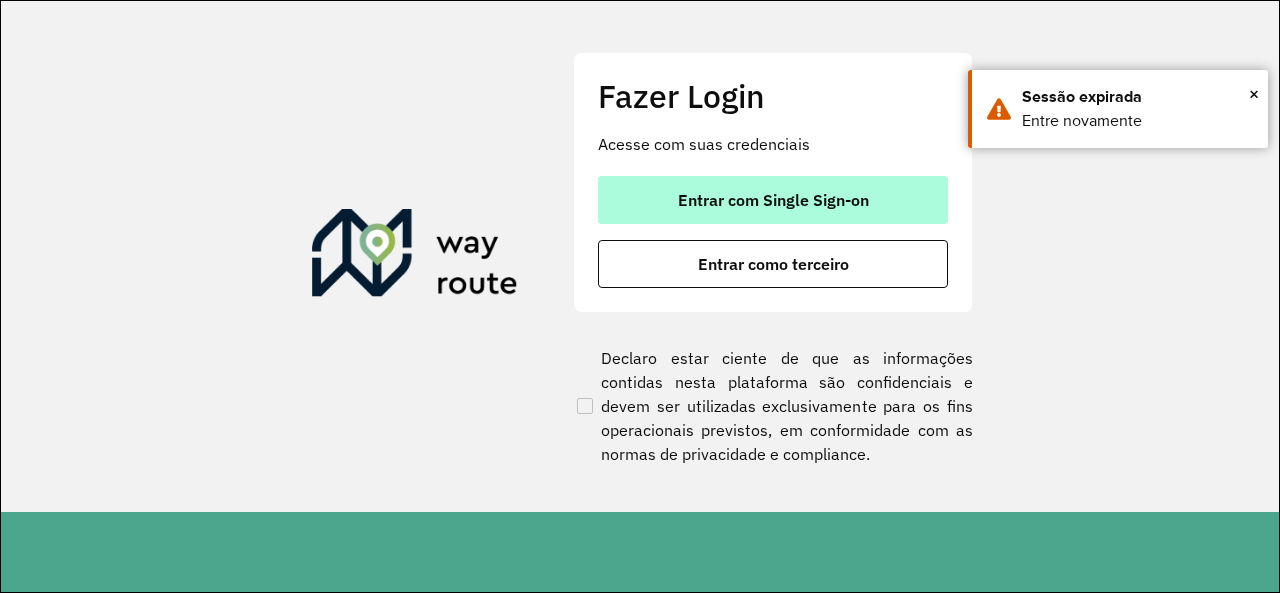 click on "Entrar com Single Sign-on" at bounding box center [773, 200] 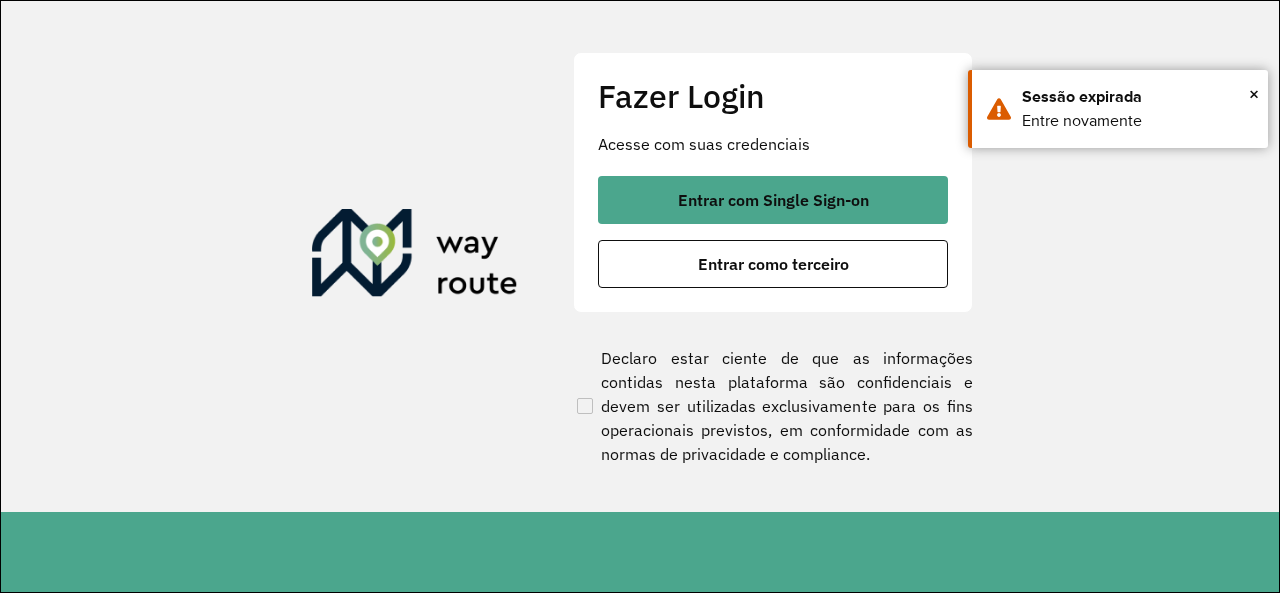 scroll, scrollTop: 0, scrollLeft: 0, axis: both 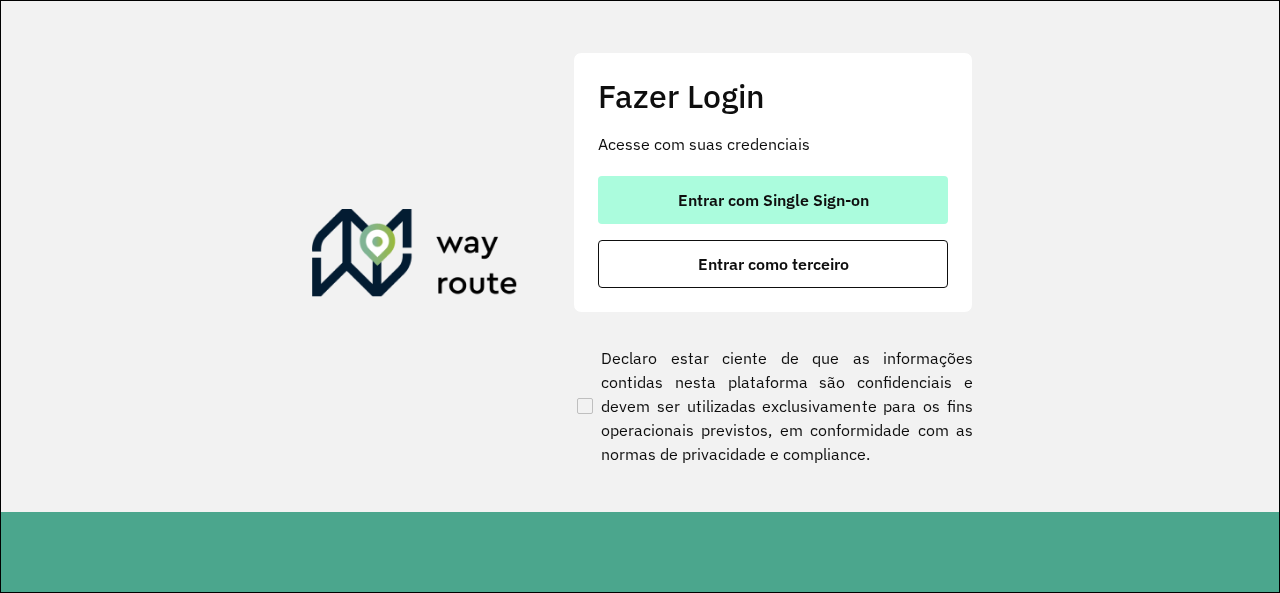 click on "Entrar com Single Sign-on" at bounding box center [773, 200] 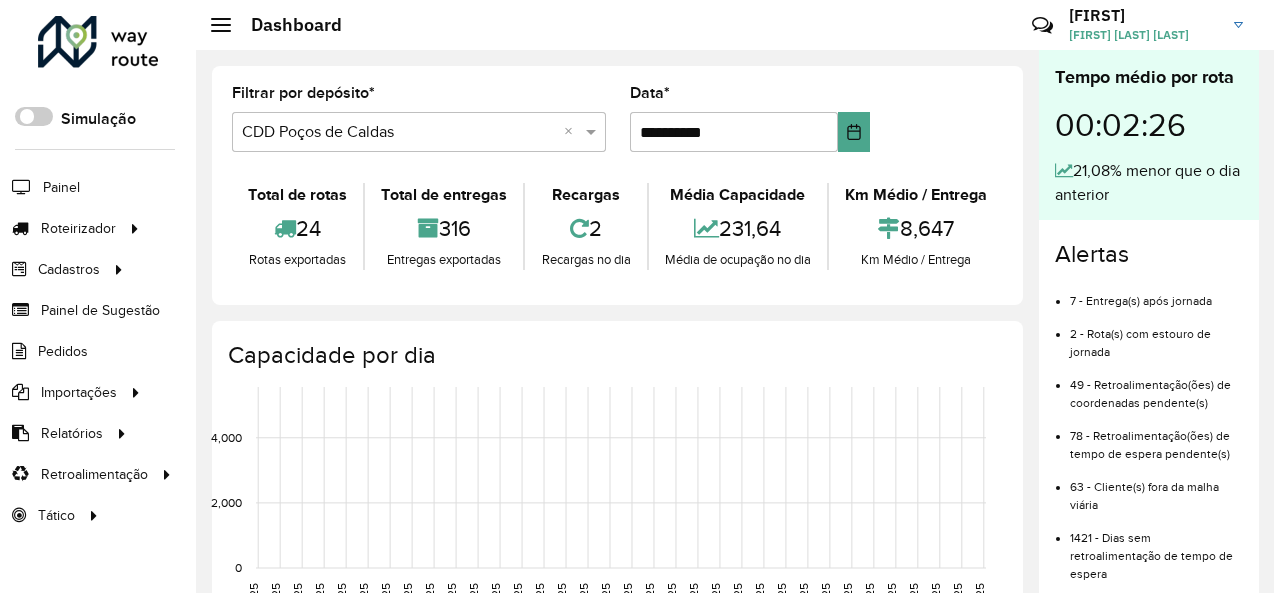 scroll, scrollTop: 0, scrollLeft: 0, axis: both 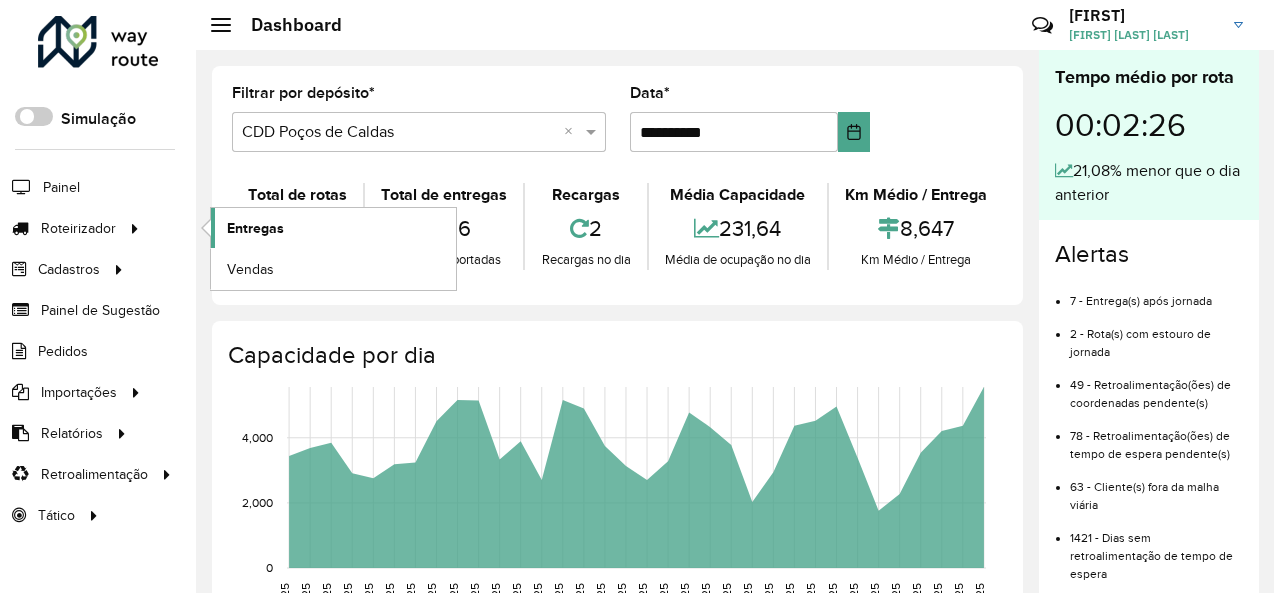 click on "Entregas" 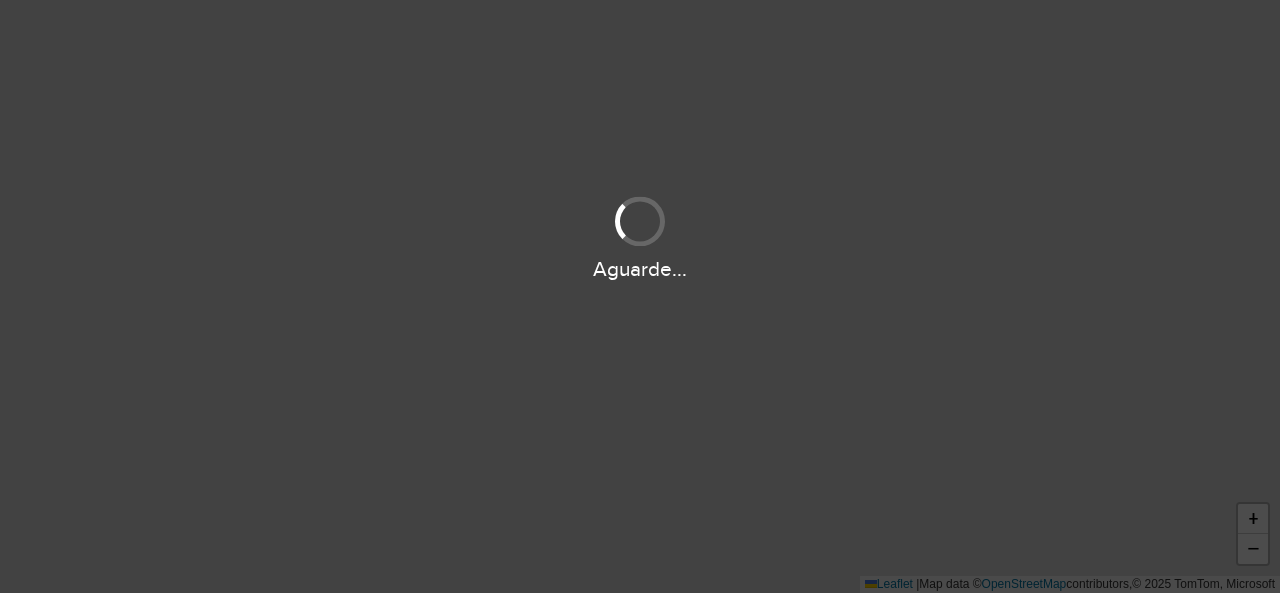 scroll, scrollTop: 0, scrollLeft: 0, axis: both 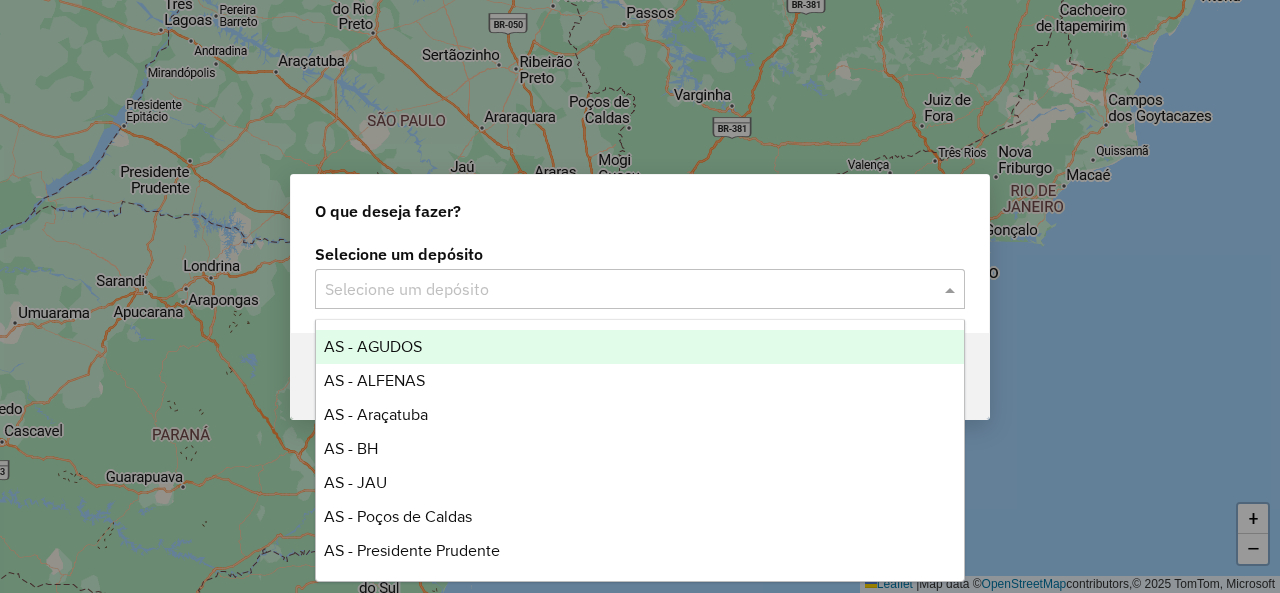 click 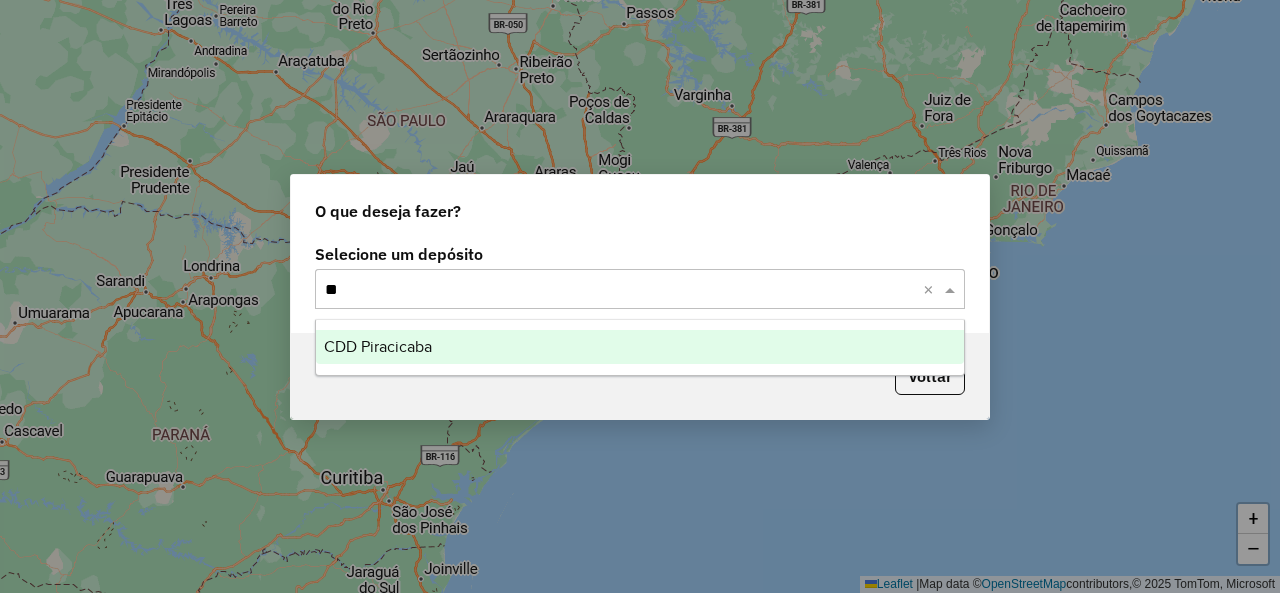 type on "***" 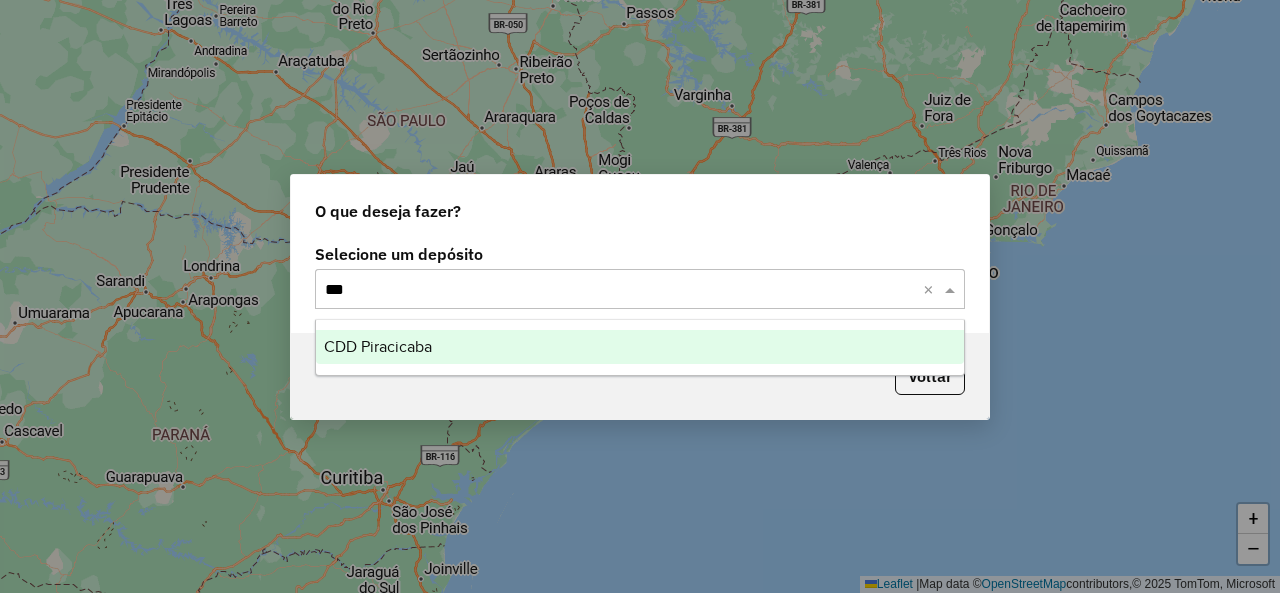 click on "CDD Piracicaba" at bounding box center (639, 347) 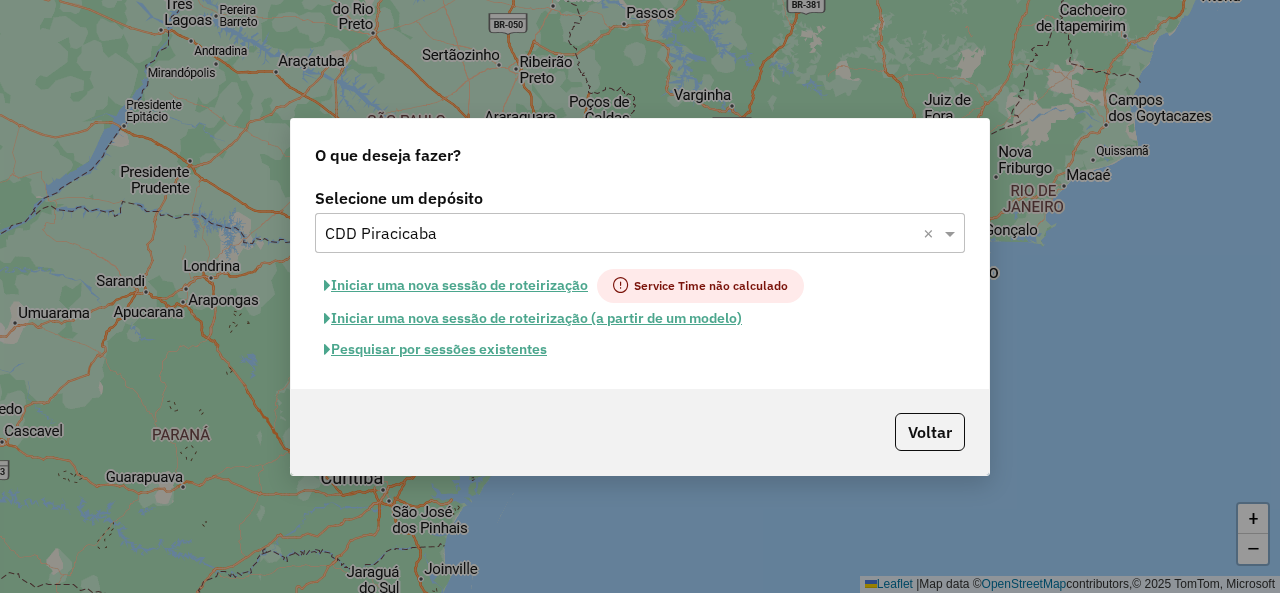 click on "Pesquisar por sessões existentes" 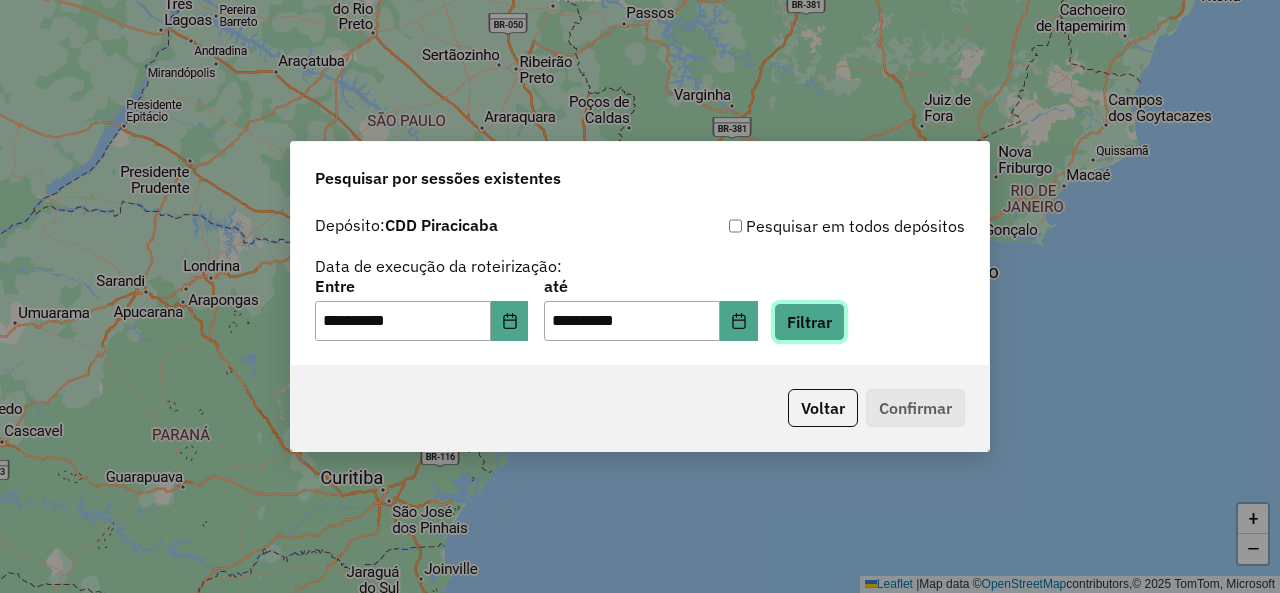 click on "Filtrar" 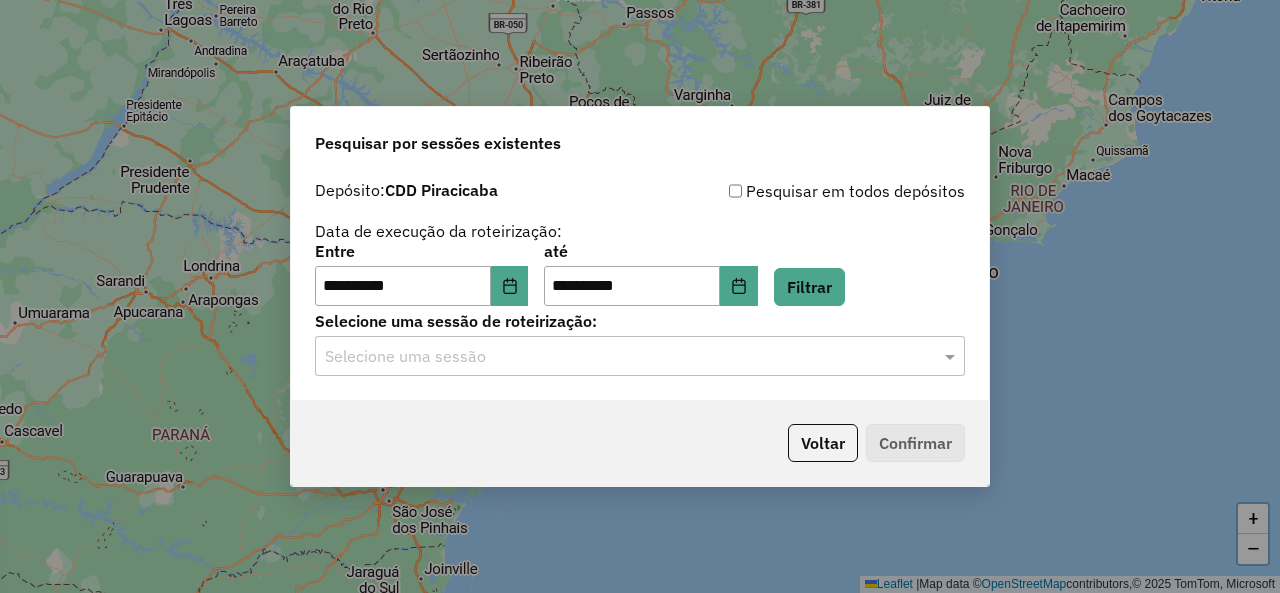 click 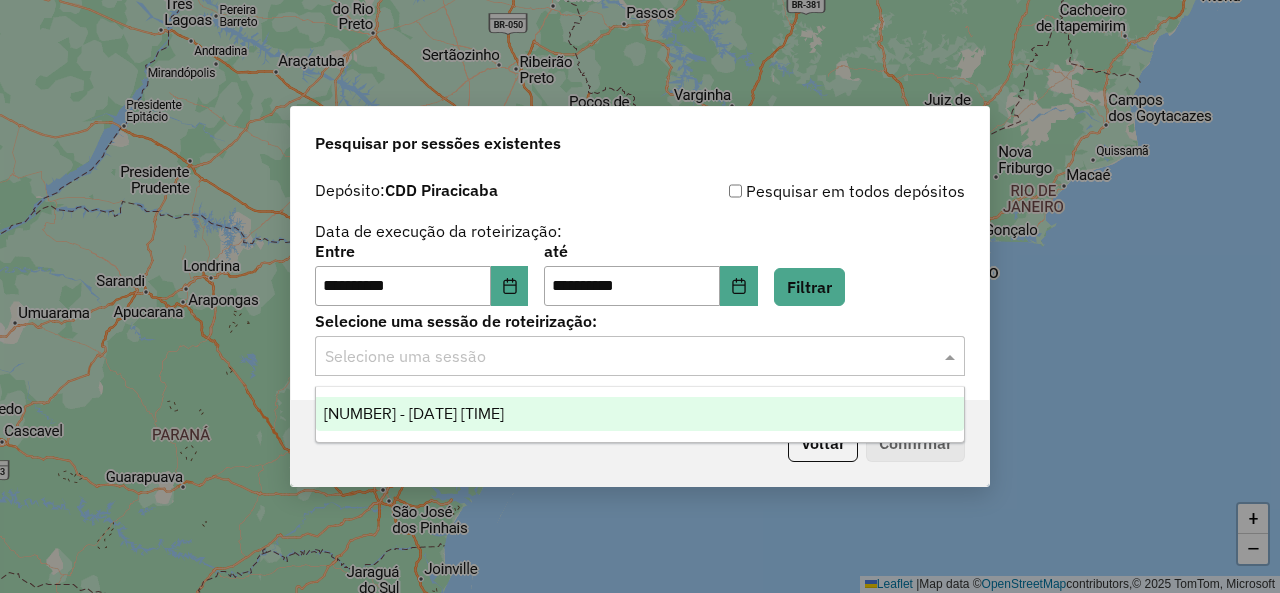 click on "1226392 - 08/08/2025 21:04" at bounding box center [639, 414] 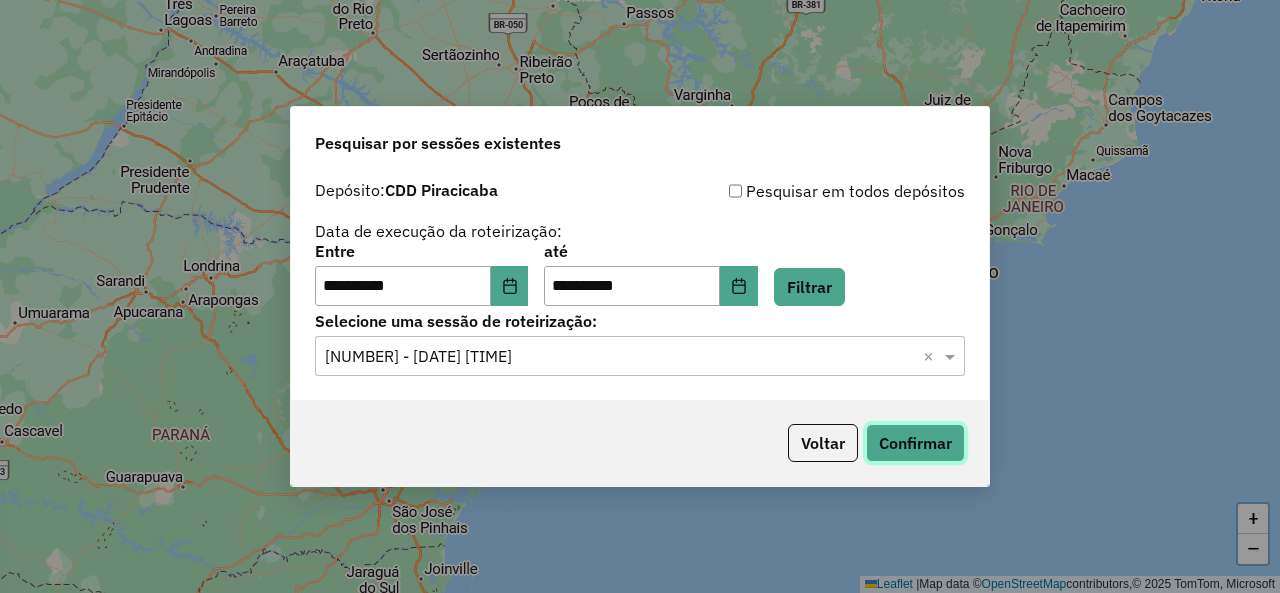 click on "Confirmar" 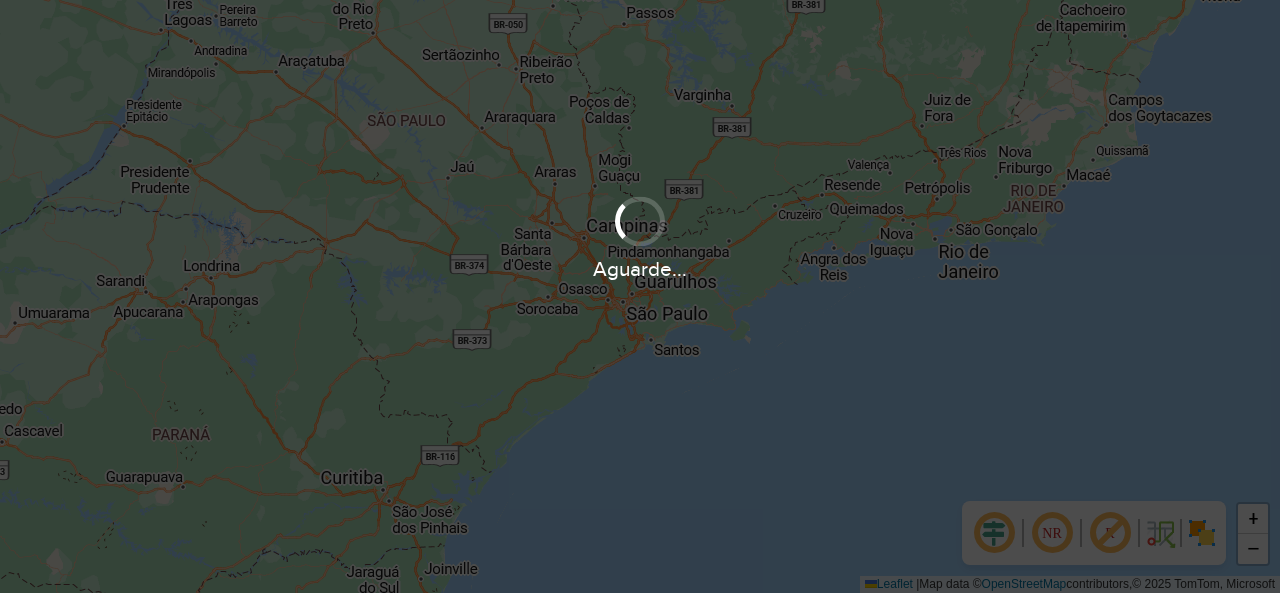 scroll, scrollTop: 0, scrollLeft: 0, axis: both 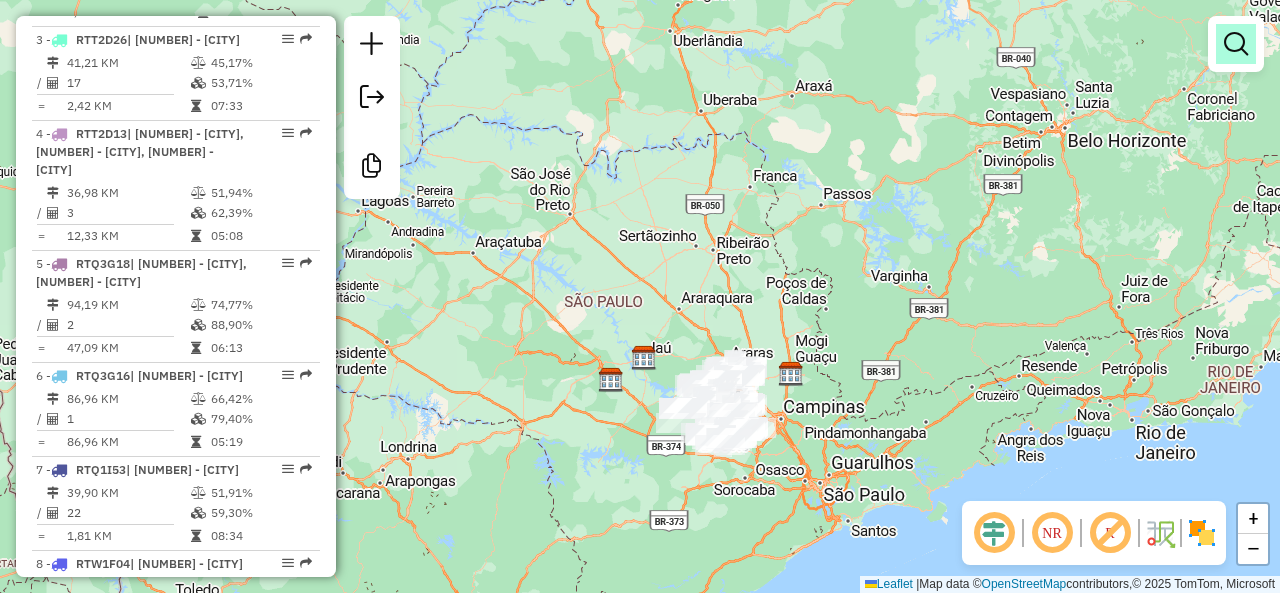 click at bounding box center [1236, 44] 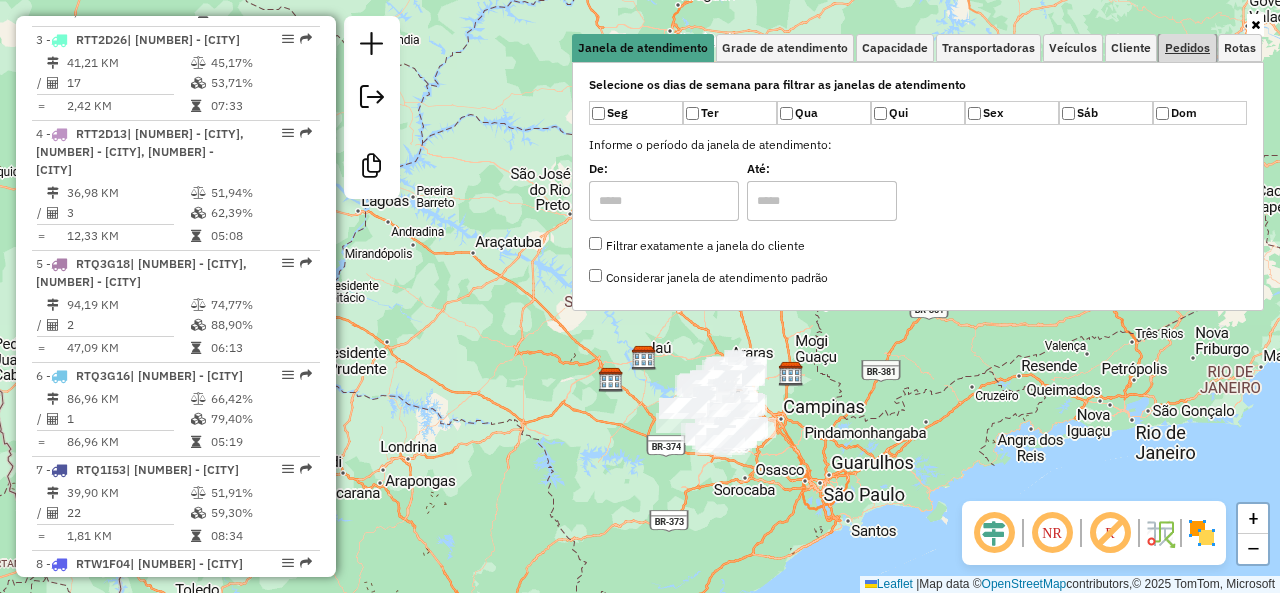 click on "Pedidos" at bounding box center (1187, 48) 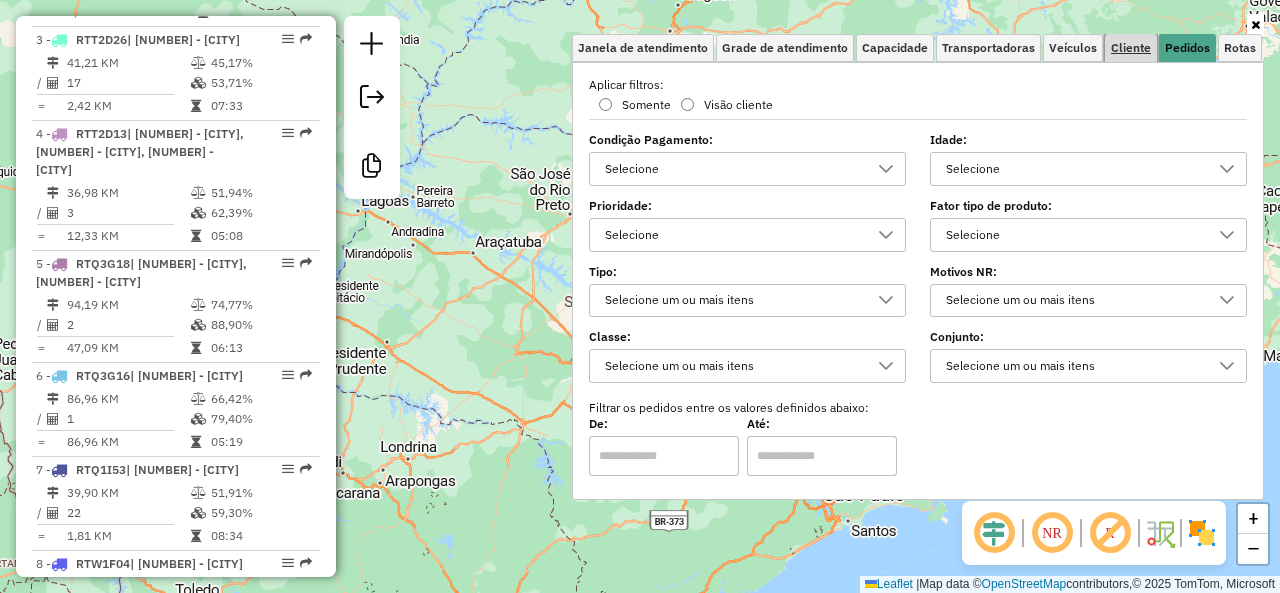 click on "Cliente" at bounding box center (1131, 48) 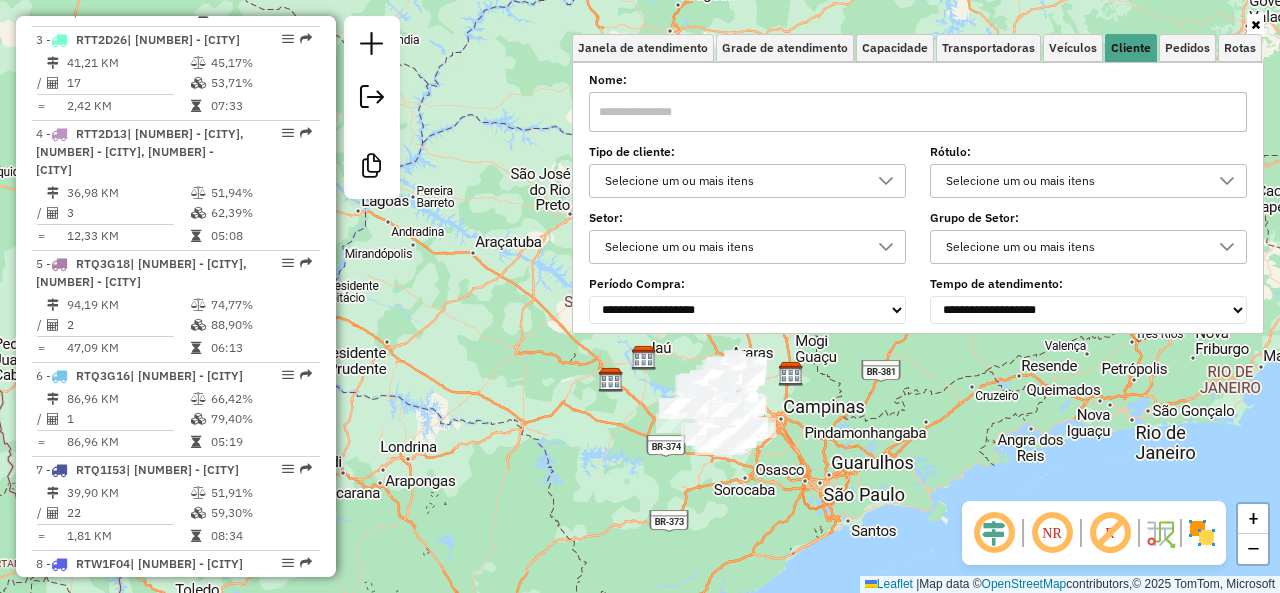 click on "Selecione um ou mais itens" at bounding box center (1073, 181) 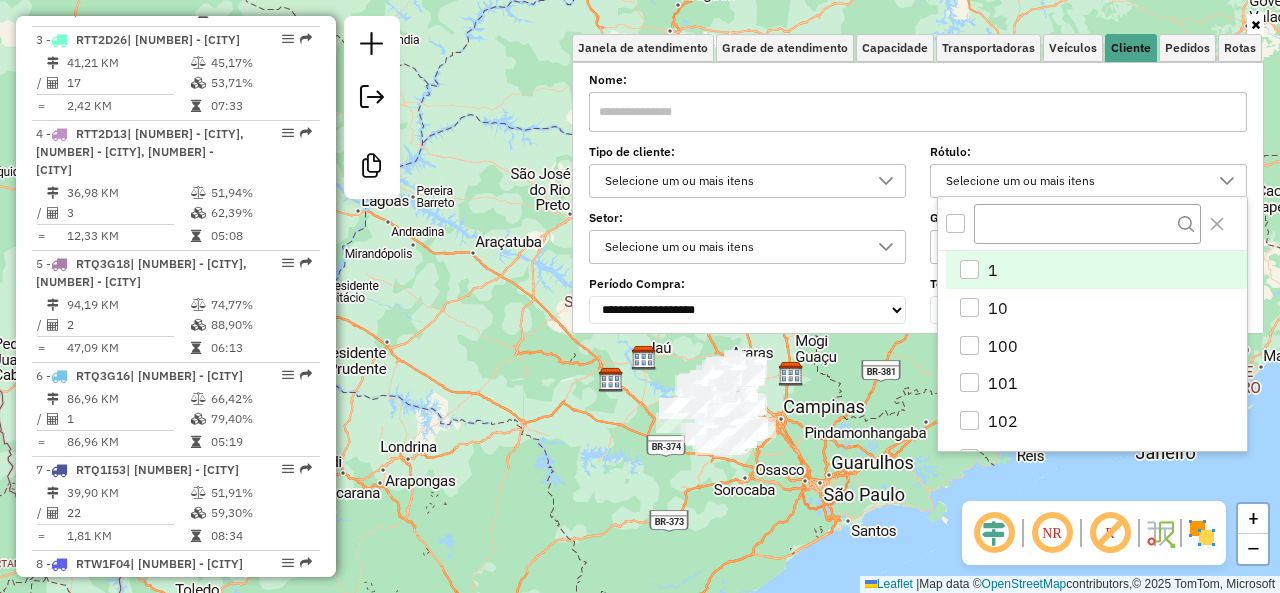 scroll, scrollTop: 12, scrollLeft: 68, axis: both 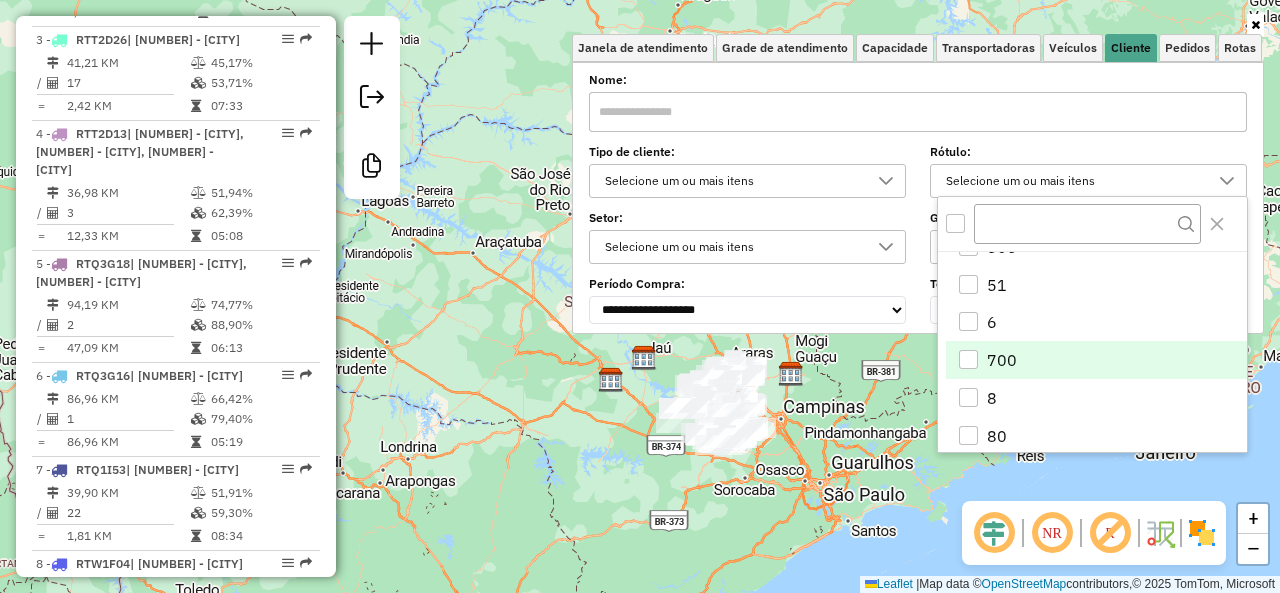 click on "700" at bounding box center (1096, 360) 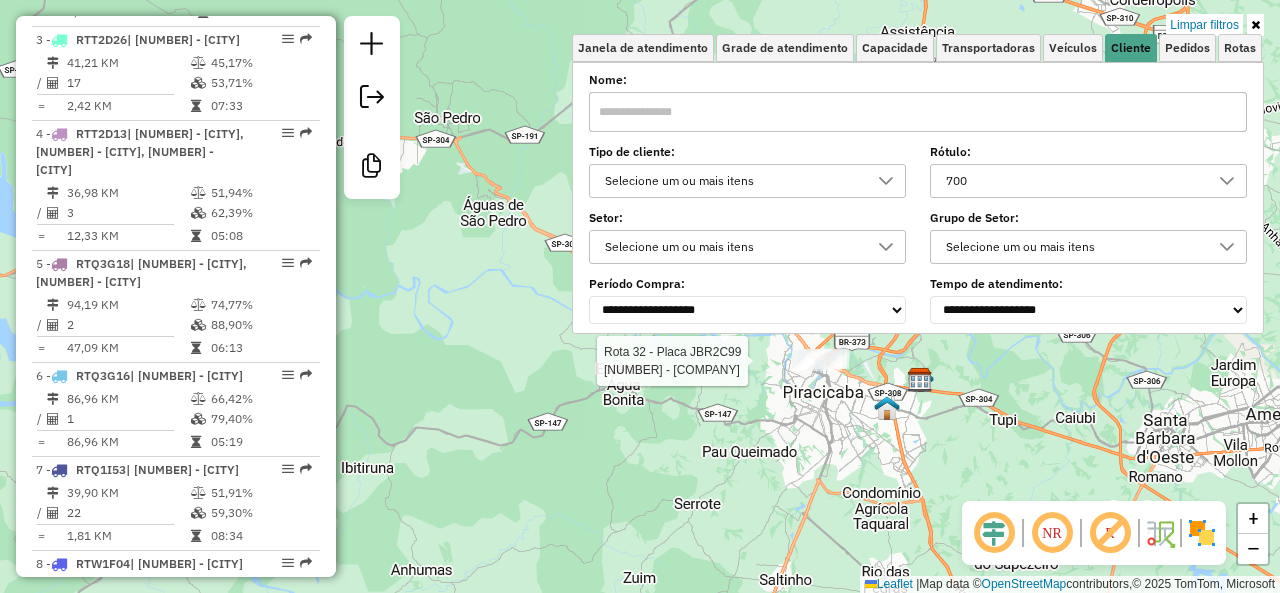 select on "**********" 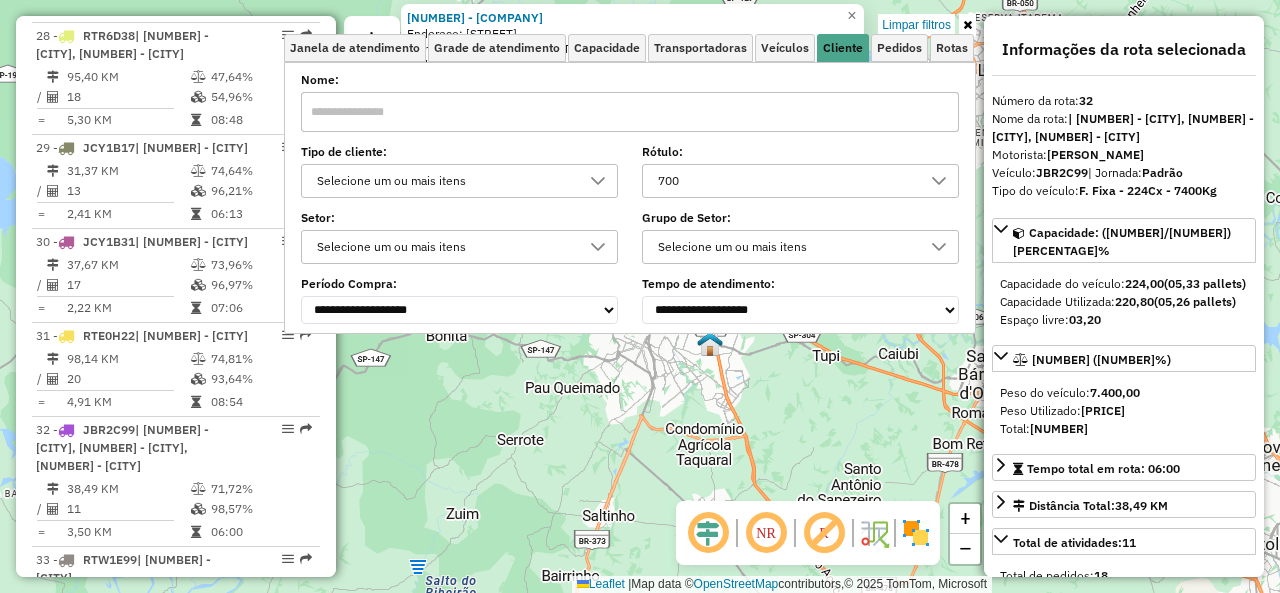 scroll, scrollTop: 4399, scrollLeft: 0, axis: vertical 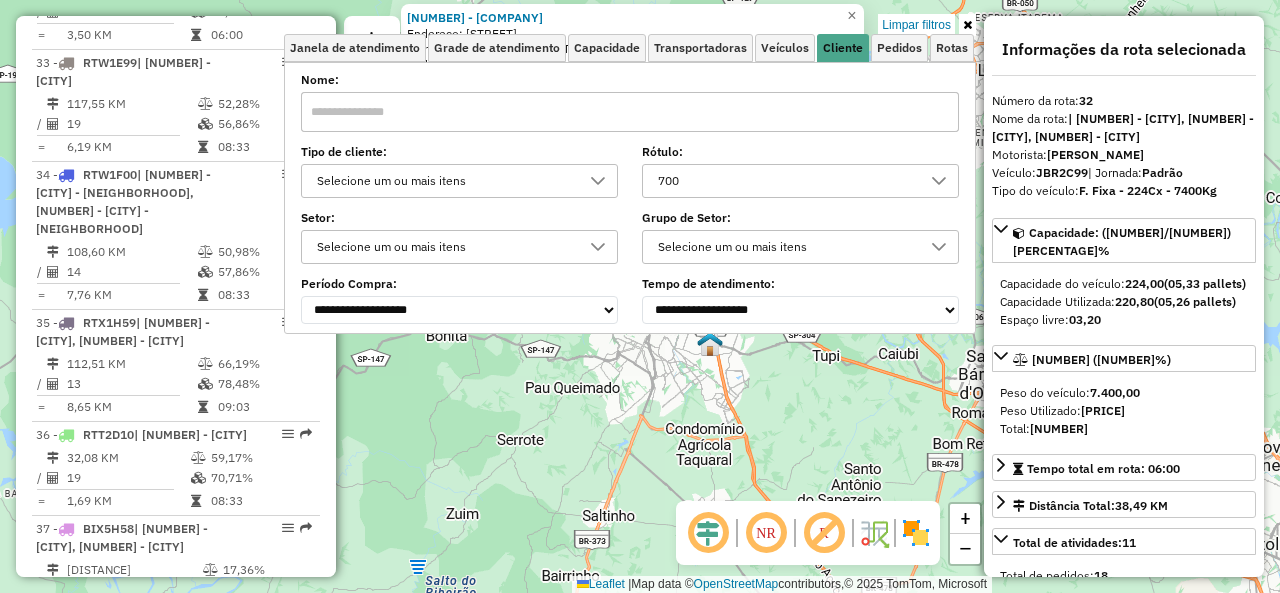 click on "48004015 - PE NA AREIA SPORT BA  Endereço:  LIMEIRA 70   Bairro: VILA AREIAO (PIRACICABA / SP)   Pedidos:  08159502   Valor total: R$ 1.191,30   Exibir todos   Cubagem: 6,32  Peso: 144,48  Tempo dirigindo: 00:05   Distância prevista: 1,814 km (21,77 km/h)   Janela utilizada início: 00:00   Horário previsto de chegada: 08/08/2025 10:34   Tempo de atendimento: 00:16   Janela utilizada término: 23:59   Horário previsto de saída: 08/08/2025 10:50   Total de itens: 29,00   Quantidade pallets: 0,15   Total hectolitro: 0,925  × Limpar filtros Janela de atendimento Grade de atendimento Capacidade Transportadoras Veículos Cliente Pedidos  Rotas Selecione os dias de semana para filtrar as janelas de atendimento  Seg   Ter   Qua   Qui   Sex   Sáb   Dom  Informe o período da janela de atendimento: De: Até:  Filtrar exatamente a janela do cliente  Considerar janela de atendimento padrão  Selecione os dias de semana para filtrar as grades de atendimento  Seg   Ter   Qua   Qui   Sex   Sáb   Dom   De:   Até:" 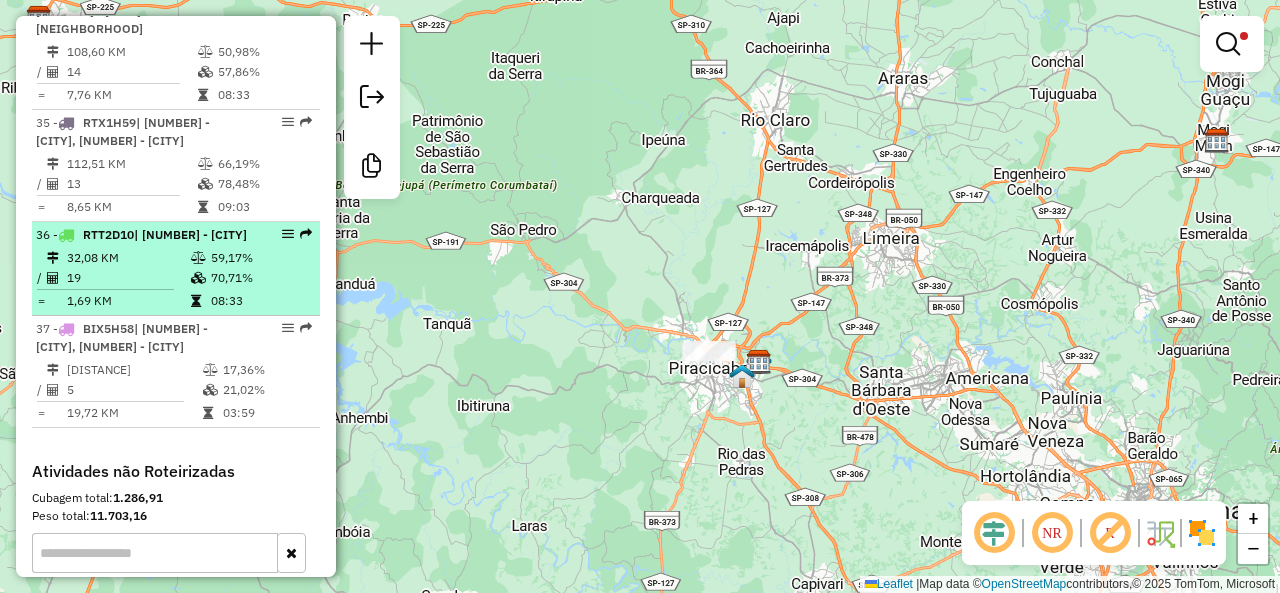 scroll, scrollTop: 4799, scrollLeft: 0, axis: vertical 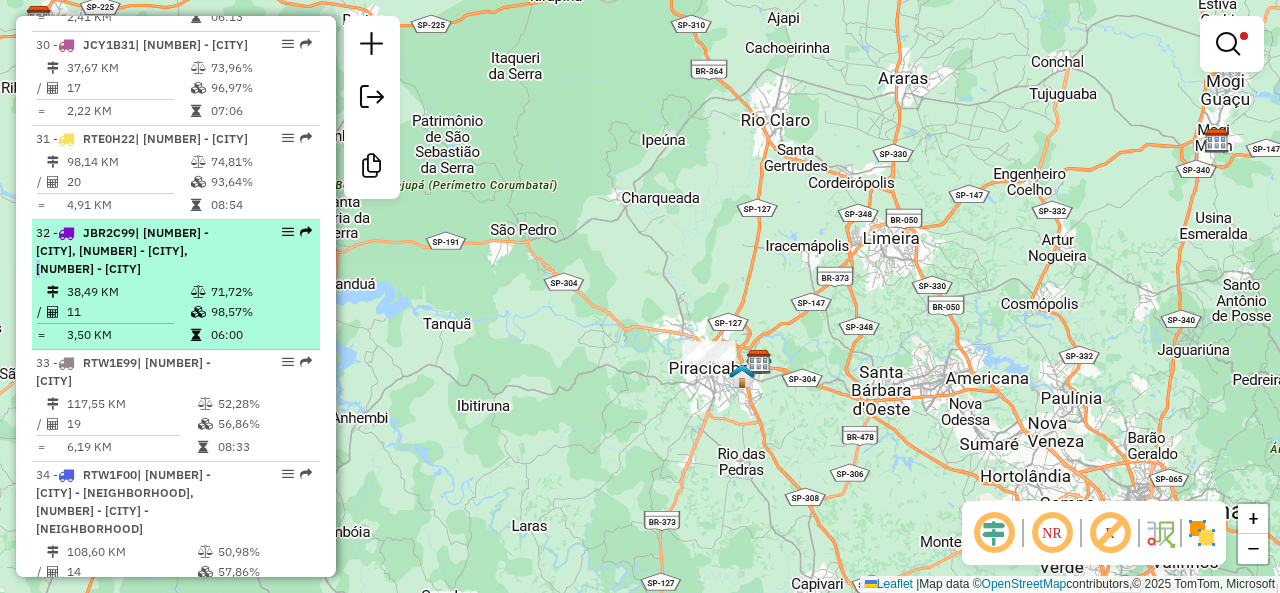 drag, startPoint x: 274, startPoint y: 326, endPoint x: 227, endPoint y: 355, distance: 55.226807 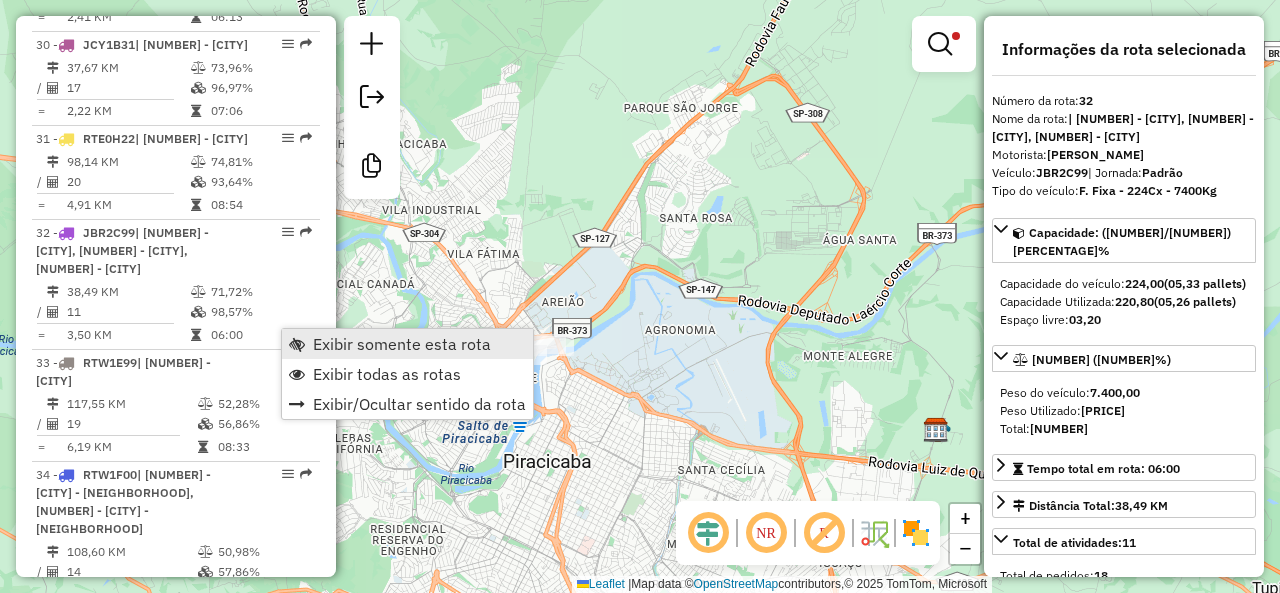 click on "Exibir somente esta rota" at bounding box center (402, 344) 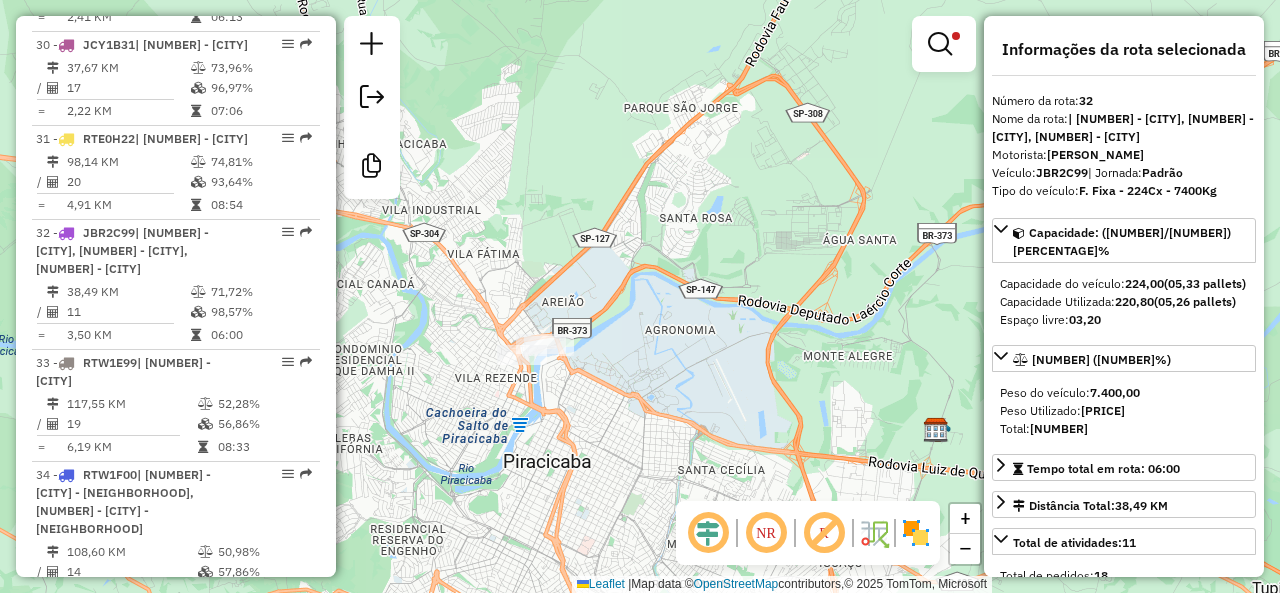 click at bounding box center [940, 44] 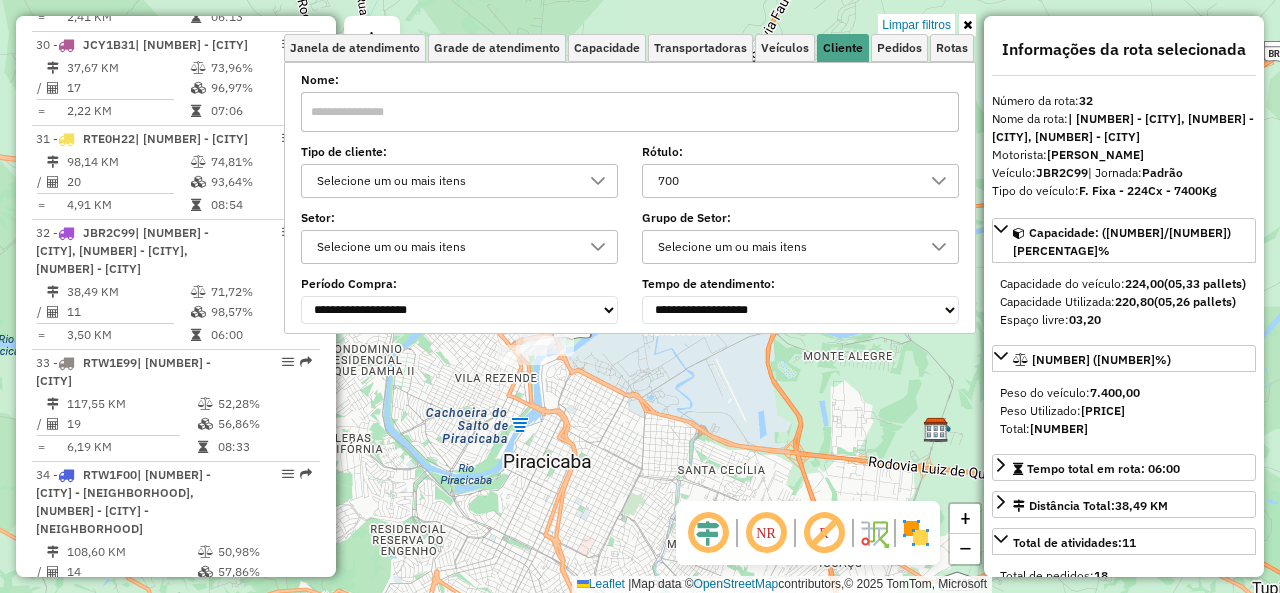 drag, startPoint x: 926, startPoint y: 27, endPoint x: 690, endPoint y: 255, distance: 328.1463 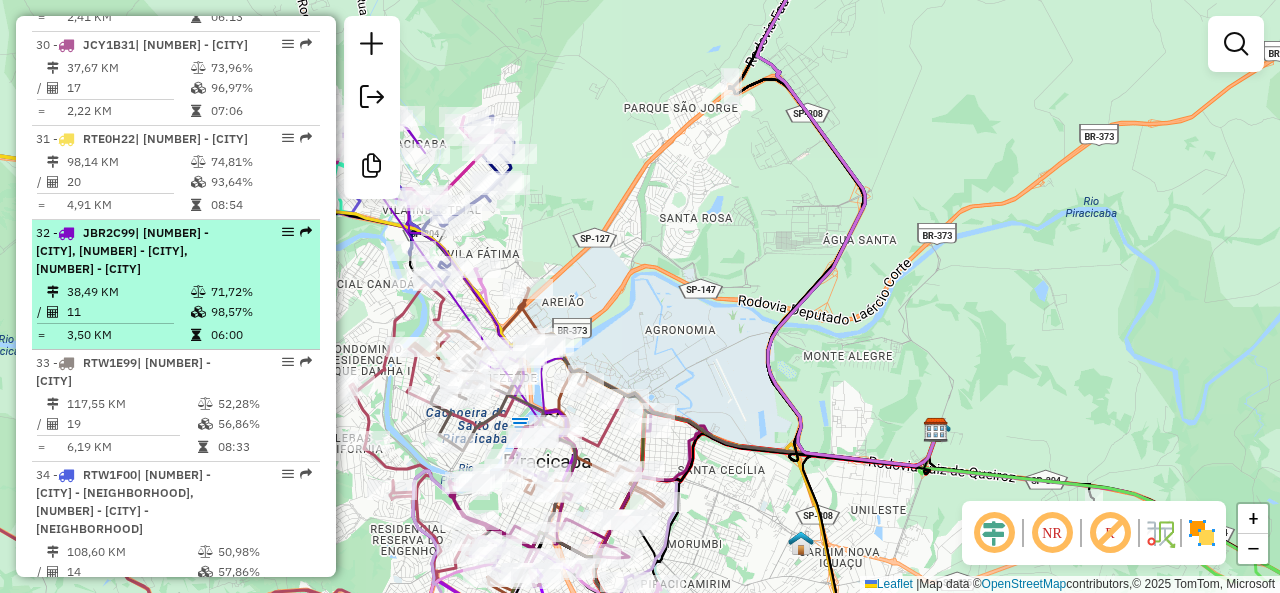 select on "**********" 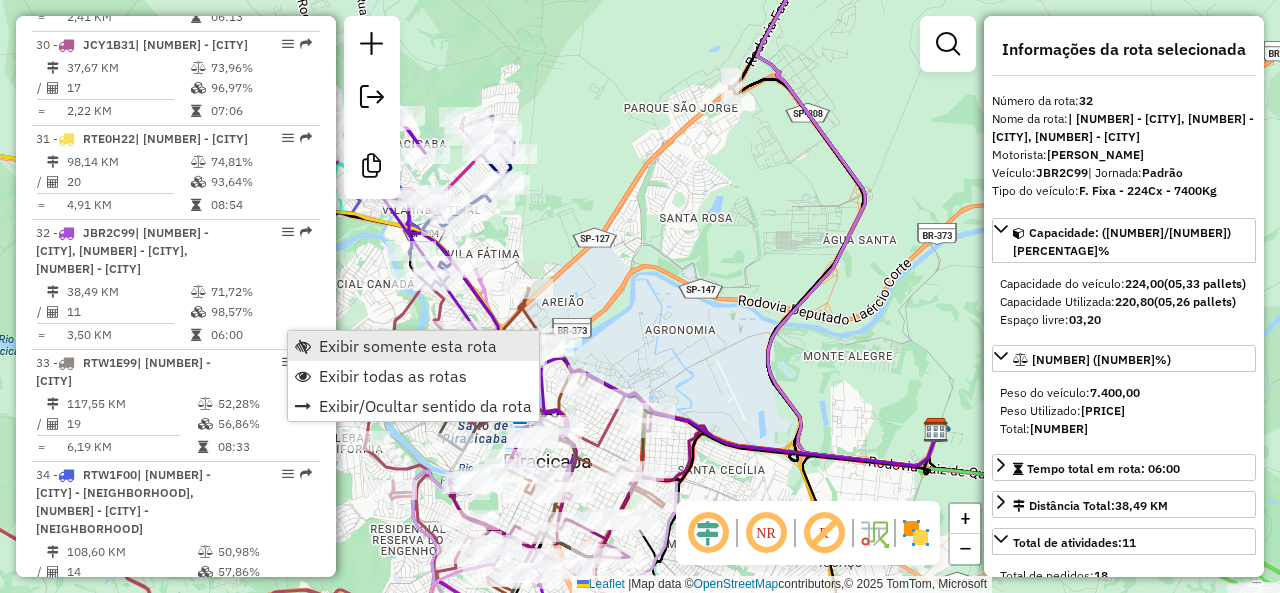 click on "Exibir somente esta rota" at bounding box center [408, 346] 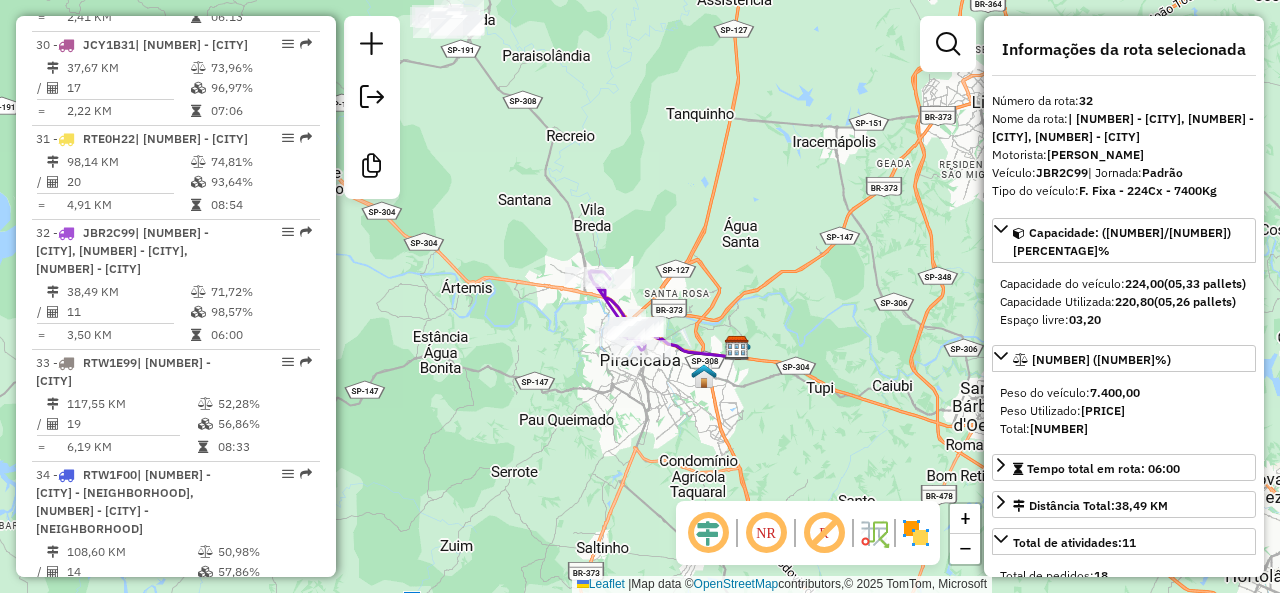 click 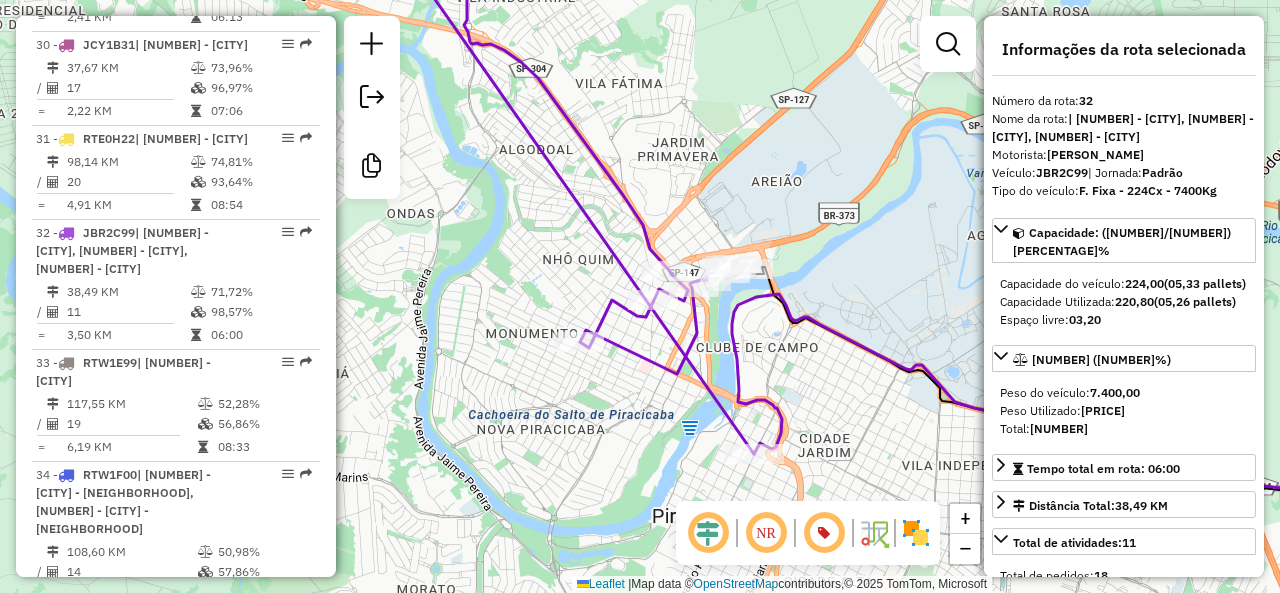 drag, startPoint x: 689, startPoint y: 405, endPoint x: 677, endPoint y: 353, distance: 53.366657 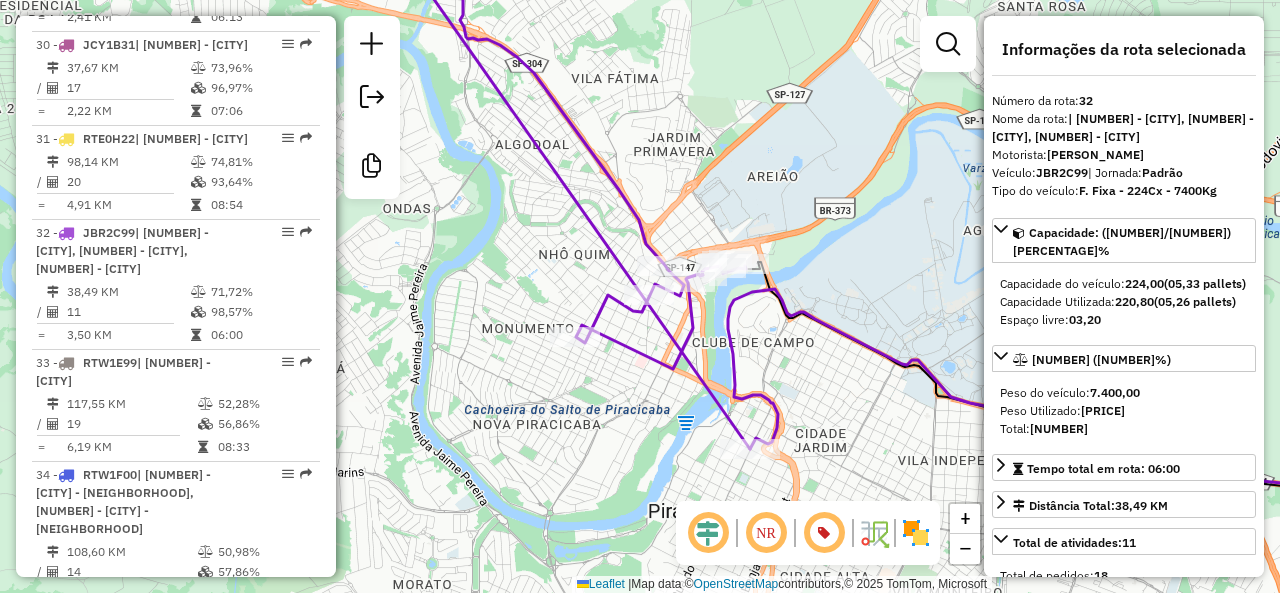 click 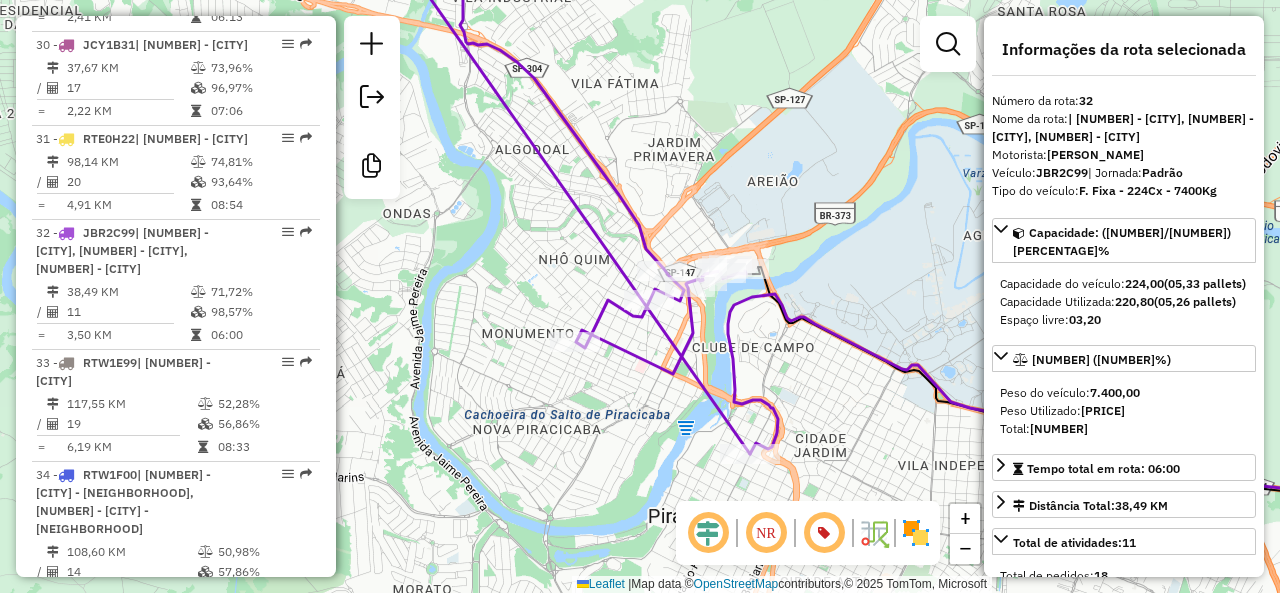 click 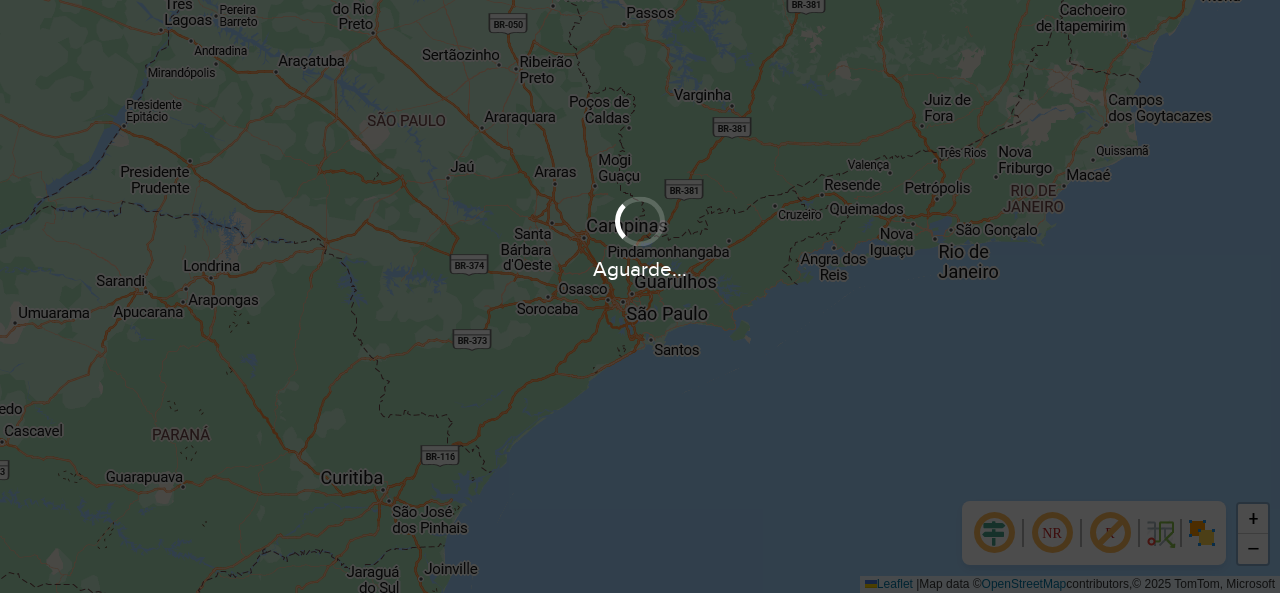 scroll, scrollTop: 0, scrollLeft: 0, axis: both 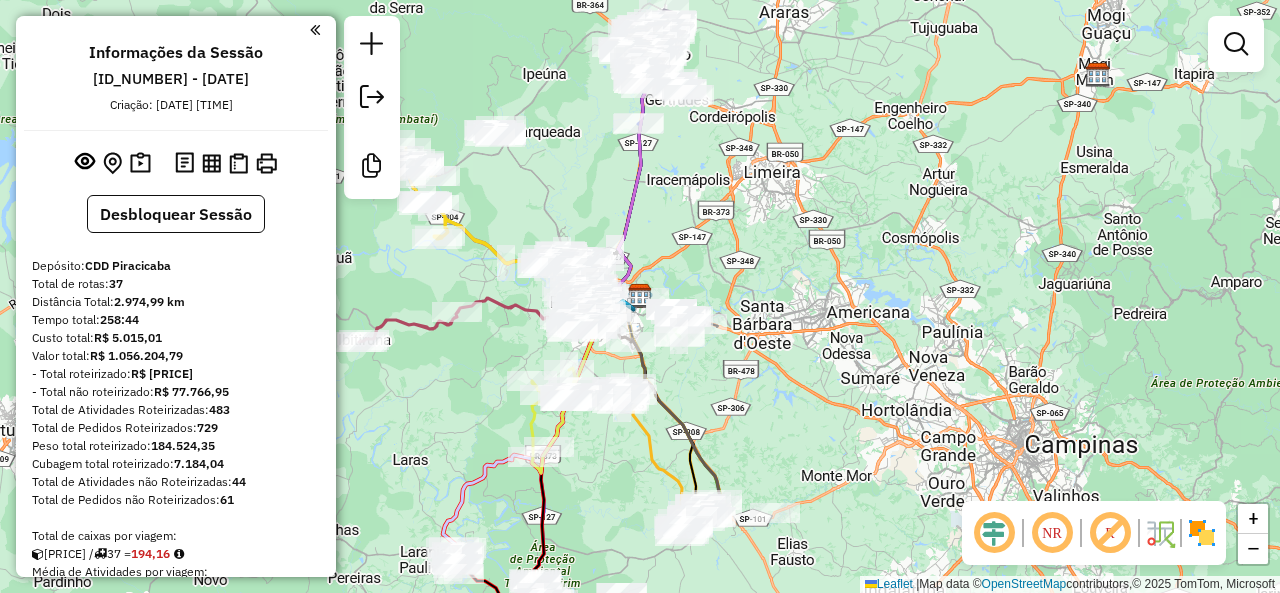 click 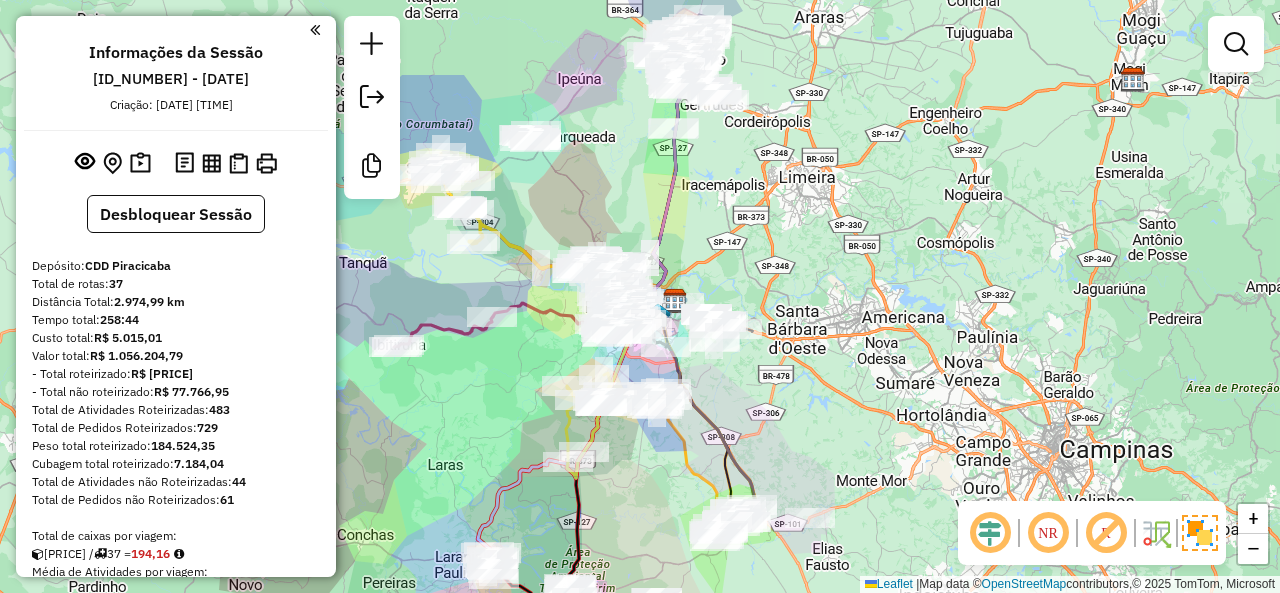 drag, startPoint x: 831, startPoint y: 321, endPoint x: 975, endPoint y: 320, distance: 144.00348 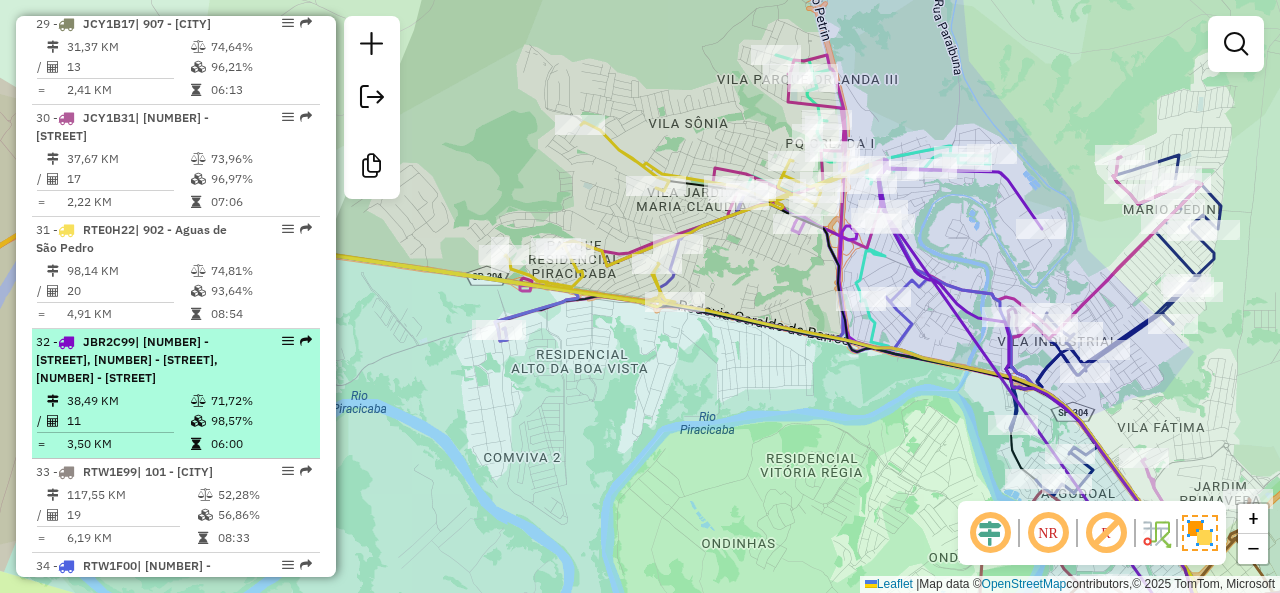 scroll, scrollTop: 4100, scrollLeft: 0, axis: vertical 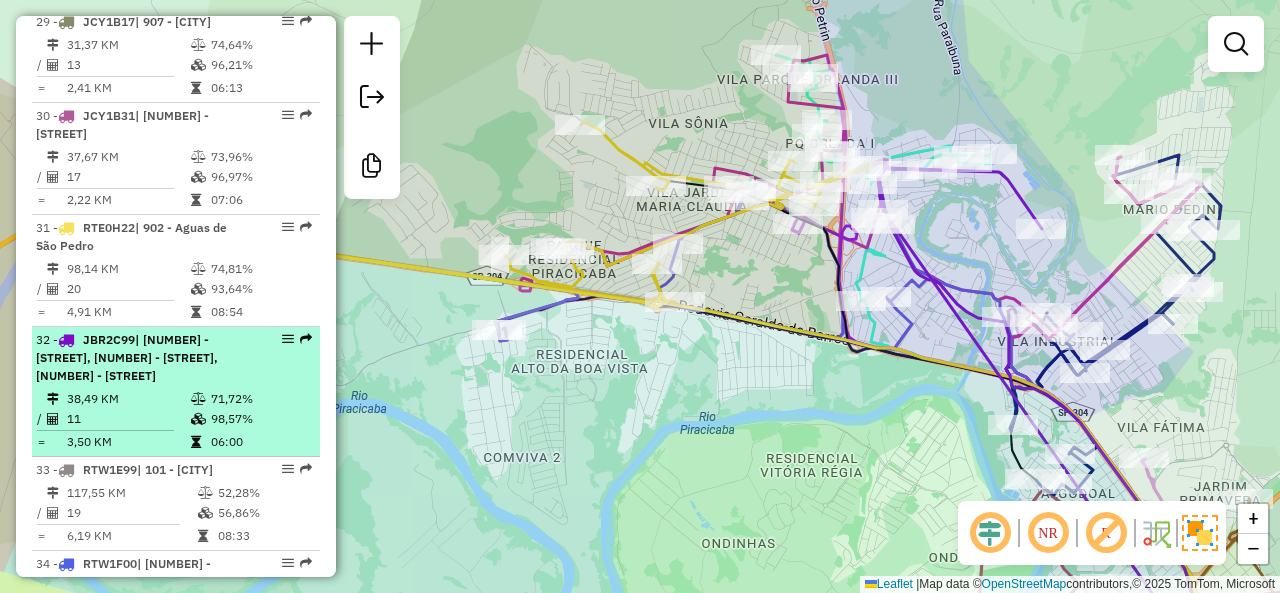 select on "**********" 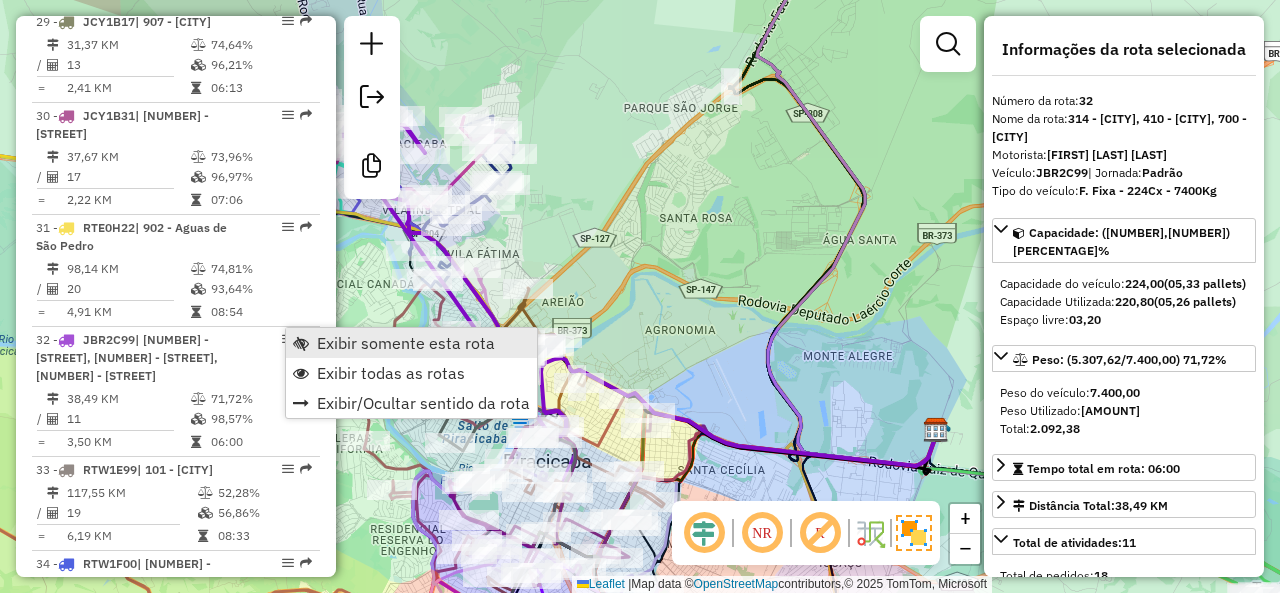 click on "Exibir somente esta rota" at bounding box center [406, 343] 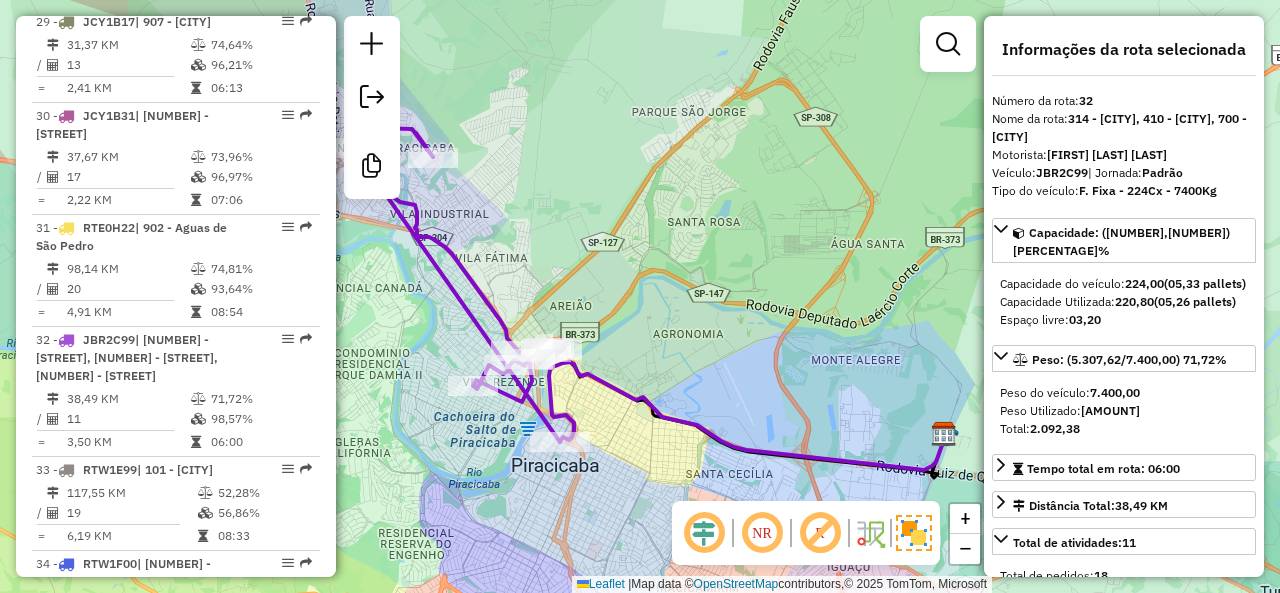 drag, startPoint x: 516, startPoint y: 286, endPoint x: 529, endPoint y: 297, distance: 17.029387 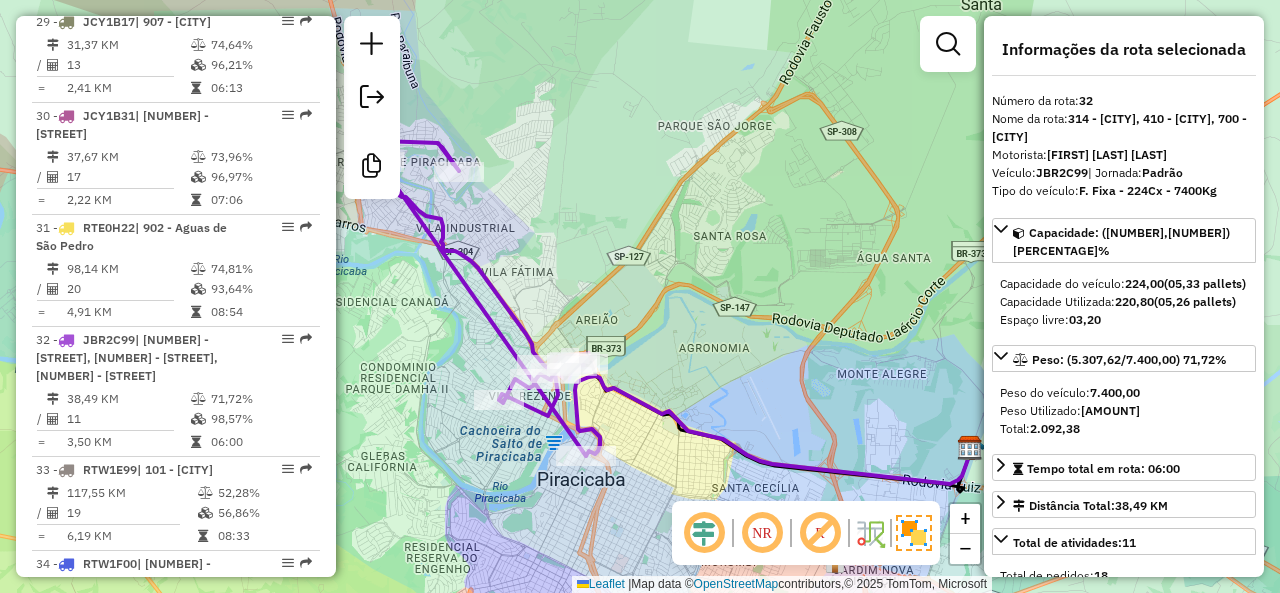 drag, startPoint x: 546, startPoint y: 271, endPoint x: 618, endPoint y: 313, distance: 83.35467 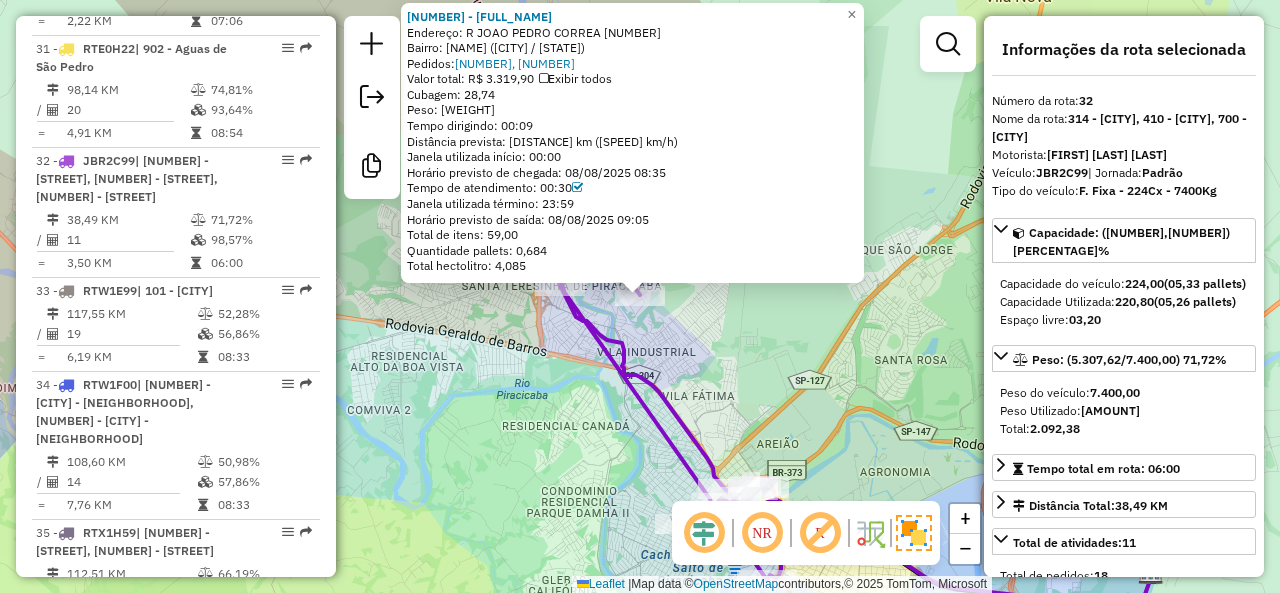 scroll, scrollTop: 4399, scrollLeft: 0, axis: vertical 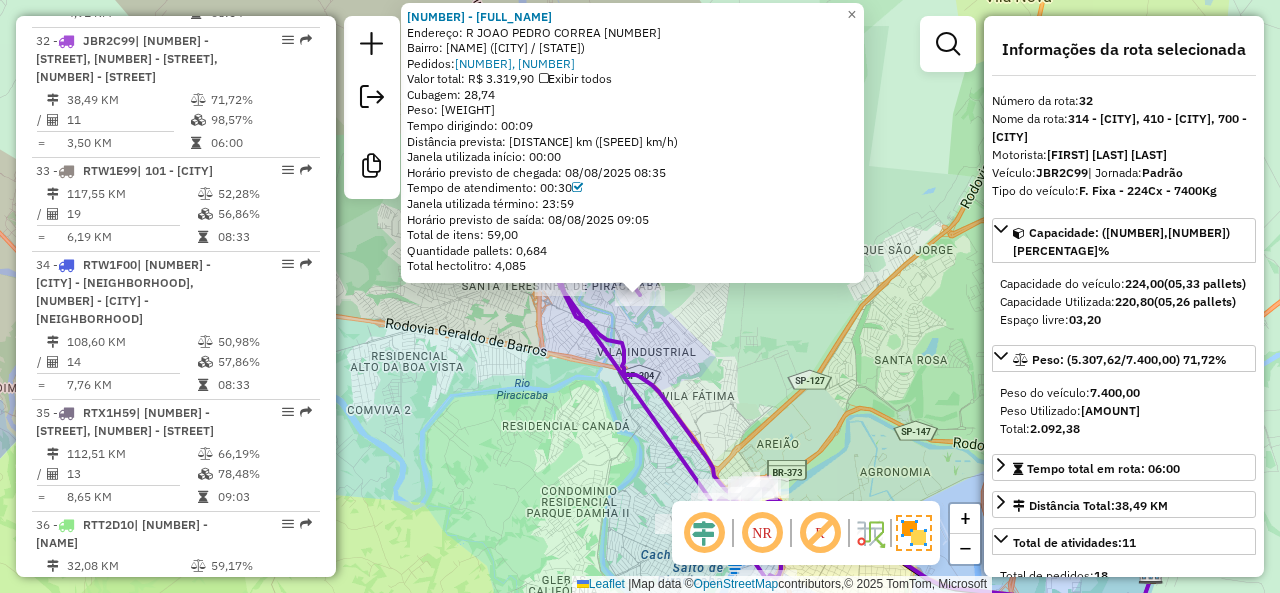 click on "[NUMBER] - [ID] [FIRST] [LAST] [LAST] Endereço: [STREET] [NUMBER] [NUMBER] Bairro: [NAME] ([CITY] / [STATE]) Pedidos: [NUMBER], [NUMBER] Valor total: R$ [PRICE] Exibir todos Cubagem: [CUBAGE] Peso: [WEIGHT] Tempo dirigindo: [TIME] Distância prevista: [DISTANCE] km ([SPEED] km/h) Janela utilizada início: [TIME] Horário previsto de chegada: [DATE] [TIME] Tempo de atendimento: [TIME] Janela utilizada término: [TIME] Horário previsto de saída: [DATE] [TIME] Total de itens: [ITEMS] Quantidade pallets: [PALLETS] Total hectolitro: [HECTOLITER] × Janela de atendimento Grade de atendimento Capacidade Transportadoras Veículos Cliente Pedidos Rotas Selecione os dias de semana para filtrar as janelas de atendimento Seg Ter Qua Qui Sex Sáb Dom Informe o período da janela de atendimento: De: Até: Filtrar exatamente a janela do cliente Considerar janela de atendimento padrão Selecione os dias de semana para filtrar as grades de atendimento Seg Ter Qua Qui De:" 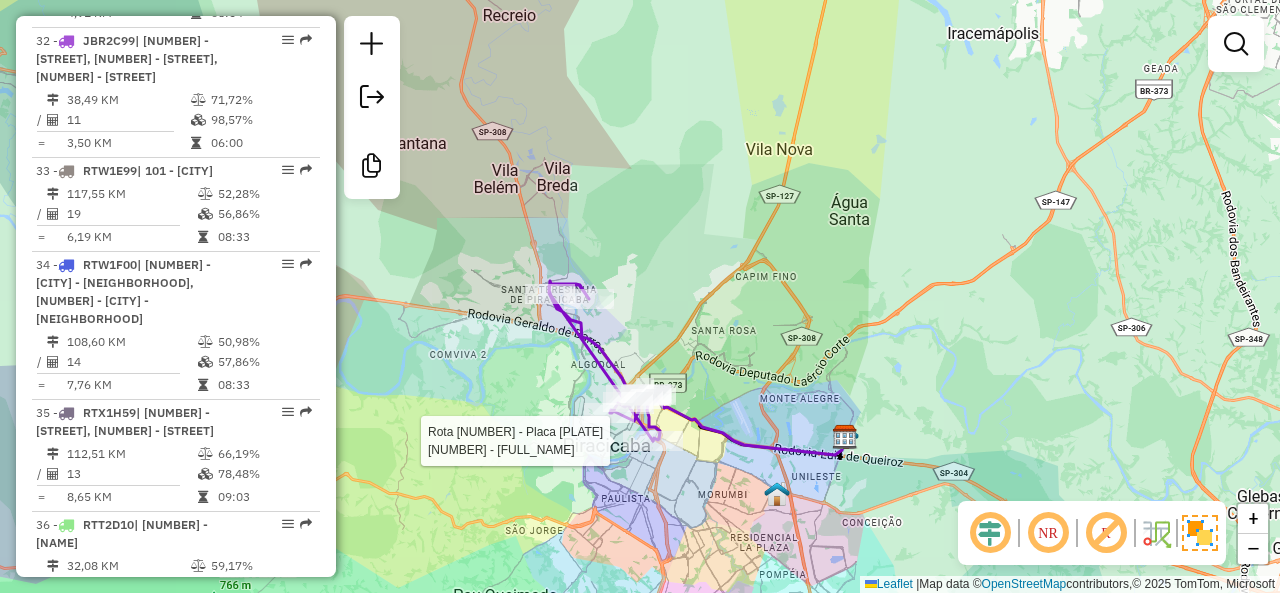 select on "**********" 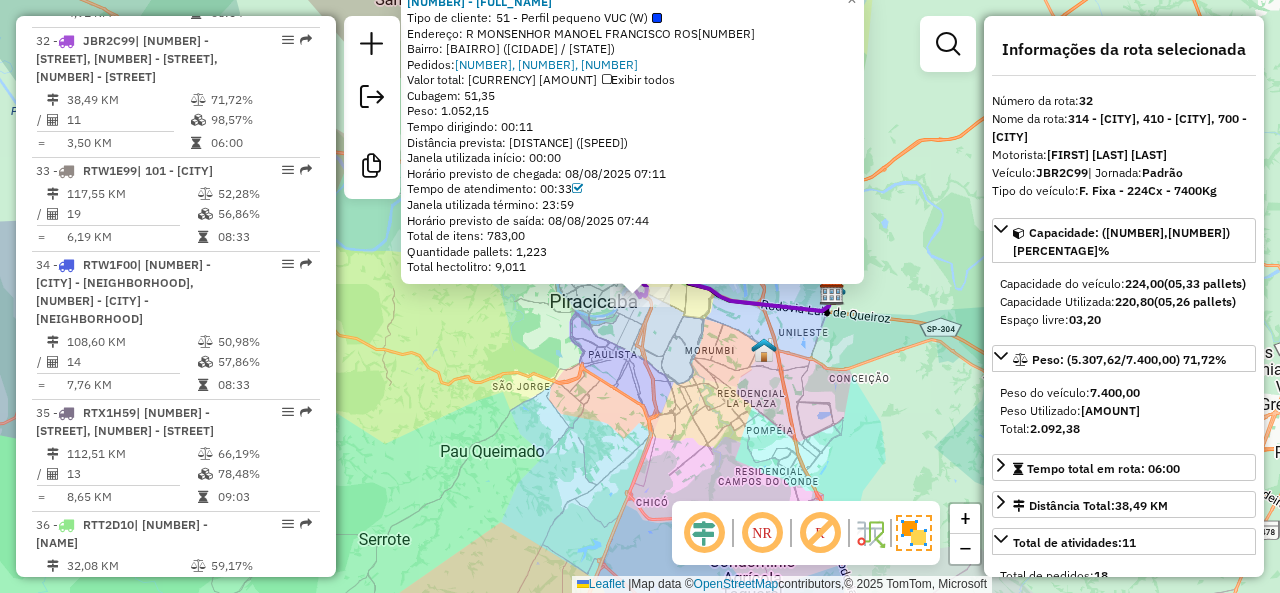 click on "[NUMBER] - [NAME] [COMPANY] Tipo de cliente: [NUMBER] - [PROFILE] [ADDRESS] [NEIGHBORHOOD] ([CITY] / [STATE]) Pedidos: [NUMBER], [NUMBER], [NUMBER] Valor total: [CURRENCY] [PRICE] Exibir todos Cubagem: [CUBAGE] Peso: [WEIGHT] Tempo dirigindo: [TIME] Distância prevista: [DISTANCE] km ([SPEED] km/h) Janela utilizada início: [TIME] Horário previsto de chegada: [DATE] [TIME] Tempo de atendimento: [TIME] Janela utilizada término: [TIME] Horário previsto de saída: [DATE] [TIME] Total de itens: [ITEMS] Quantidade pallets: [PALLETS] Total hectolitro: [HECTOLITER] × Janela de atendimento Grade de atendimento Capacidade Transportadoras Veículos Cliente Pedidos Rotas Selecione os dias de semana para filtrar as janelas de atendimento Seg Ter Qua Qui Sex Sáb Dom Informe o período da janela de atendimento: De: Até: Filtrar exatamente a janela do cliente Considerar janela de atendimento padrão Seg Ter Qua Qui Sex Sáb Dom" 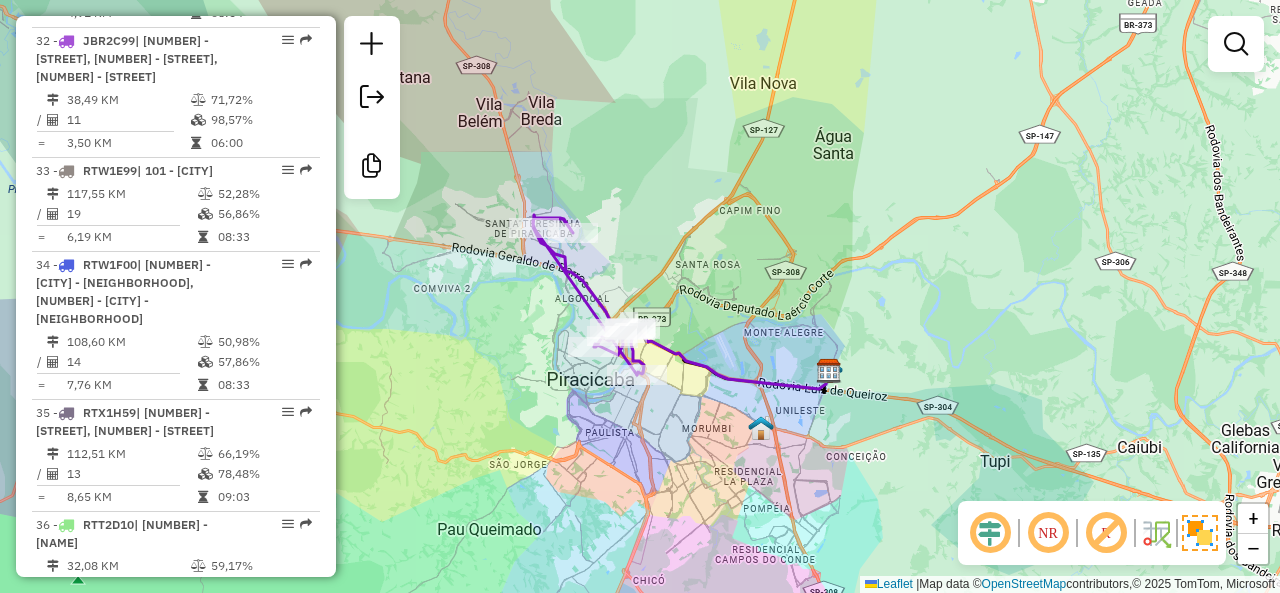 click 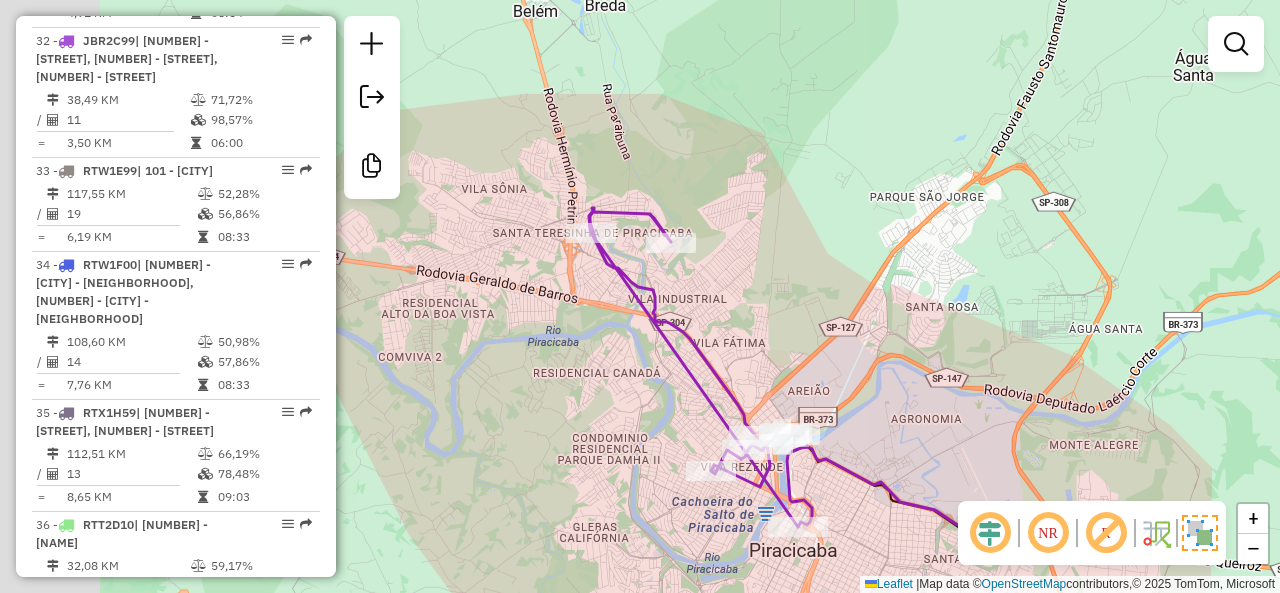 drag, startPoint x: 662, startPoint y: 263, endPoint x: 888, endPoint y: 403, distance: 265.84958 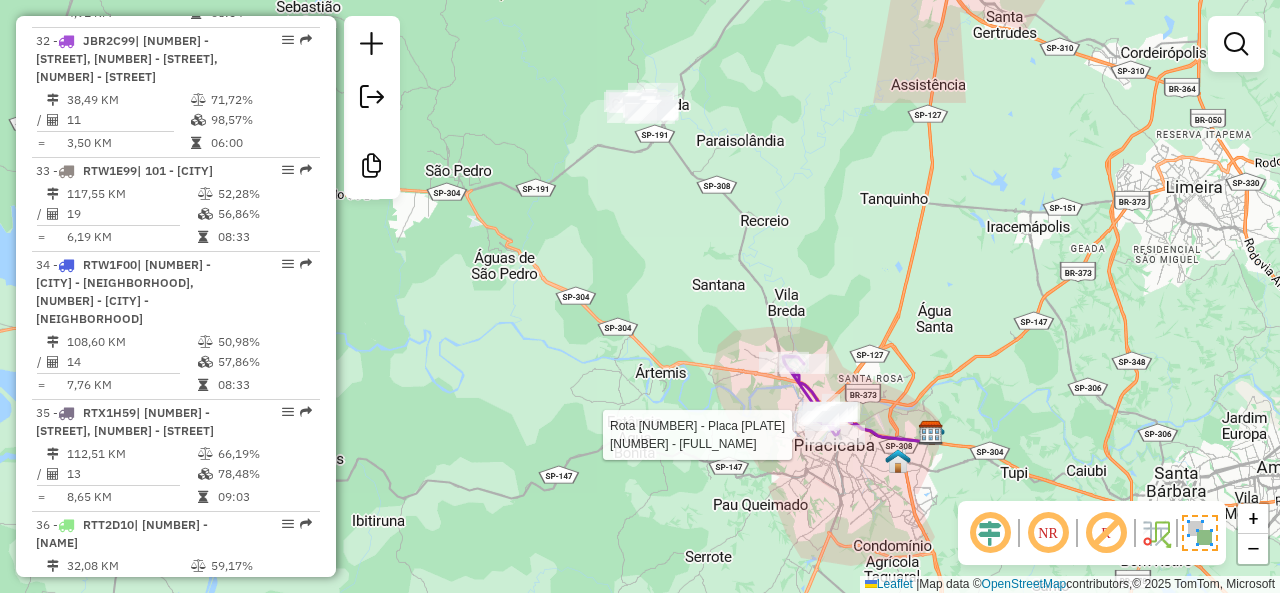 select on "**********" 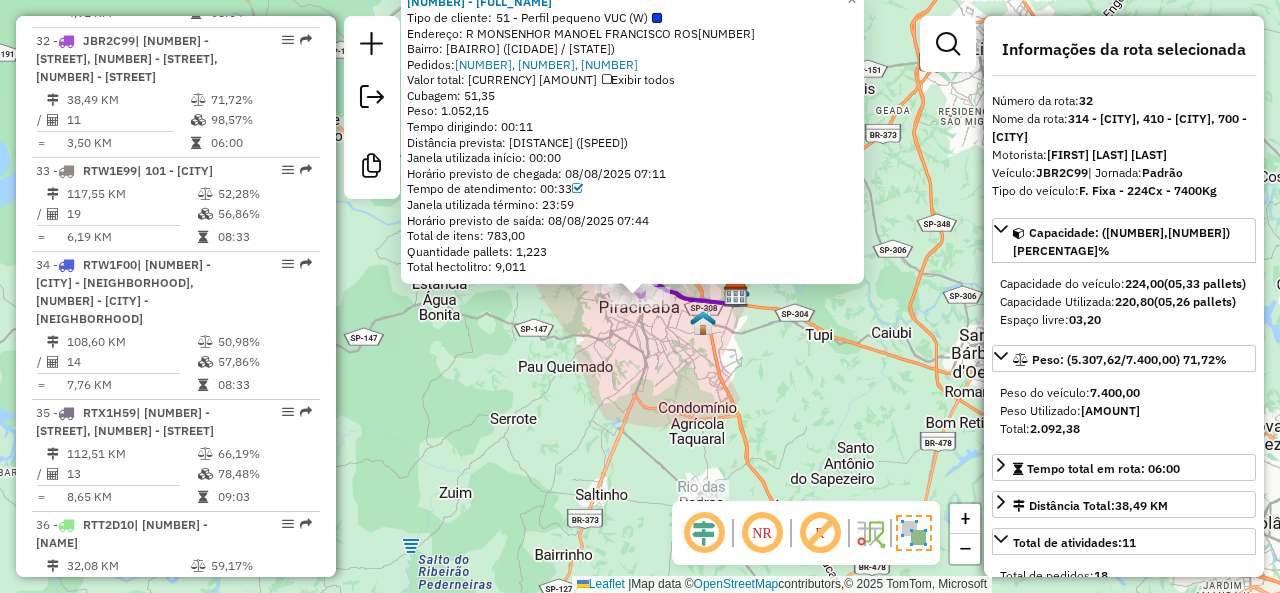 click on "[NUMBER] - [NAME] [COMPANY] Tipo de cliente: [NUMBER] - [PROFILE] [ADDRESS] [NEIGHBORHOOD] ([CITY] / [STATE]) Pedidos: [NUMBER], [NUMBER], [NUMBER] Valor total: [CURRENCY] [PRICE] Exibir todos Cubagem: [CUBAGE] Peso: [WEIGHT] Tempo dirigindo: [TIME] Distância prevista: [DISTANCE] km ([SPEED] km/h) Janela utilizada início: [TIME] Horário previsto de chegada: [DATE] [TIME] Tempo de atendimento: [TIME] Janela utilizada término: [TIME] Horário previsto de saída: [DATE] [TIME] Total de itens: [ITEMS] Quantidade pallets: [PALLETS] Total hectolitro: [HECTOLITER] × Janela de atendimento Grade de atendimento Capacidade Transportadoras Veículos Cliente Pedidos Rotas Selecione os dias de semana para filtrar as janelas de atendimento Seg Ter Qua Qui Sex Sáb Dom Informe o período da janela de atendimento: De: Até: Filtrar exatamente a janela do cliente Considerar janela de atendimento padrão Seg Ter Qua Qui Sex Sáb Dom" 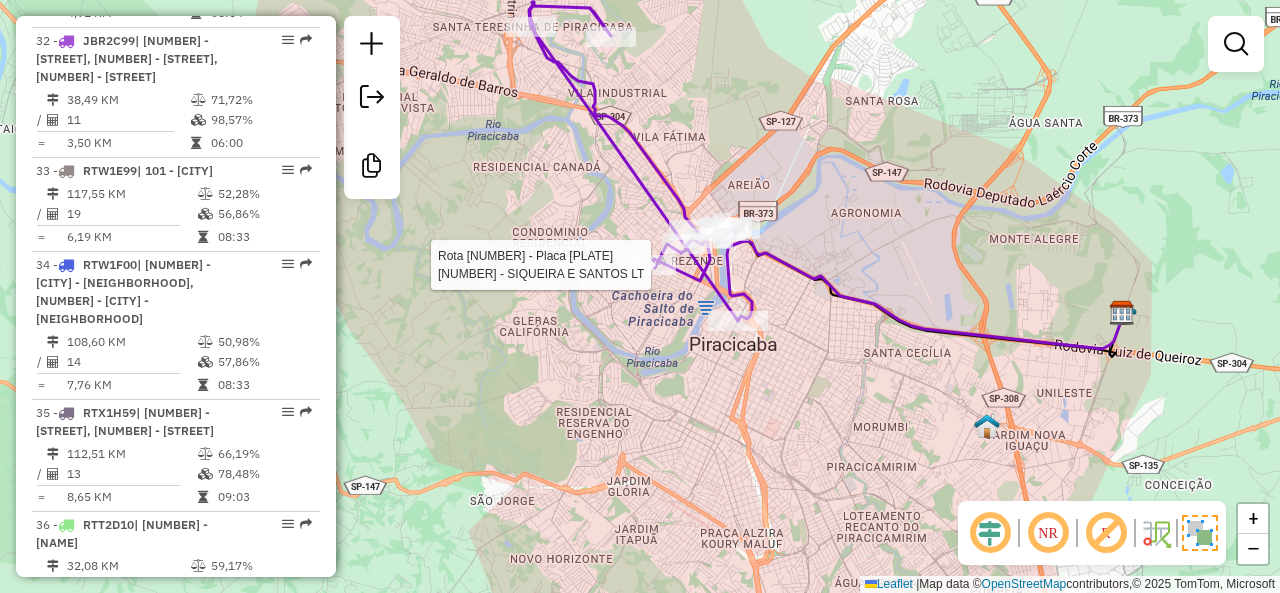 select on "**********" 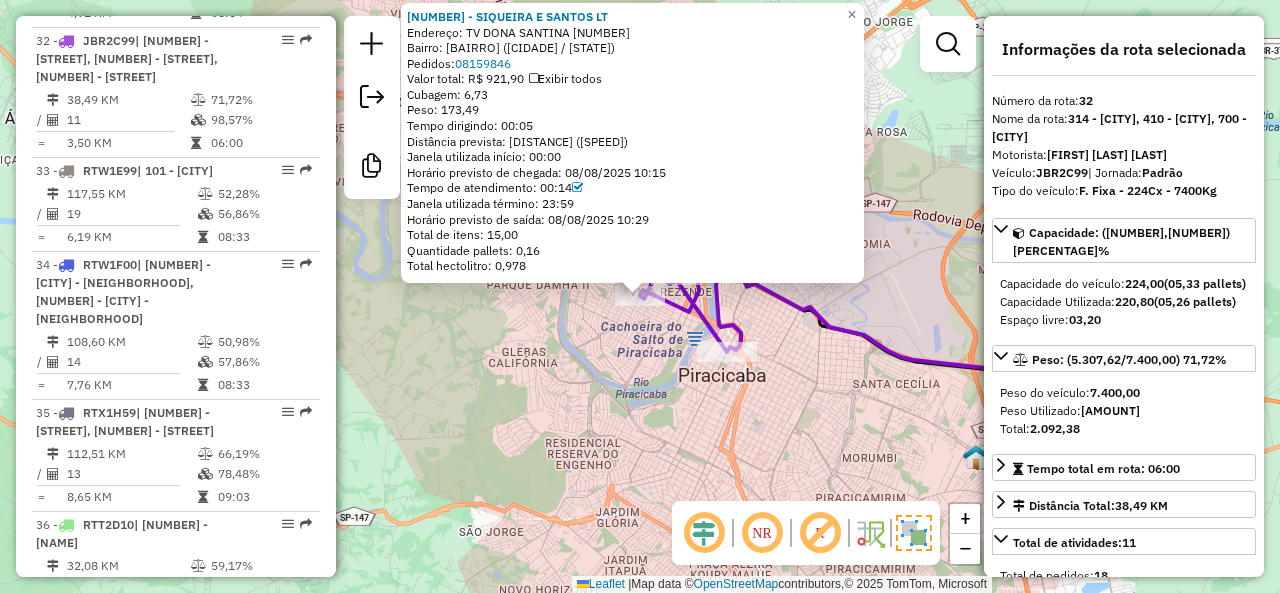 click on "48004521 - [COMPANY_NAME] Endereço: TV  DONA SANTINA                  000861   Bairro: [NEIGHBORHOOD] ([CITY] / [STATE])   Pedidos:  [POSTAL_CODE]   Valor total: R$ 921,90   Exibir todos   Cubagem: 6,73  Peso: 173,49  Tempo dirigindo: 00:05   Distância prevista: 1,06 km (12,72 km/h)   Janela utilizada início: 00:00   Horário previsto de chegada: [DATE] [TIME]   Tempo de atendimento: 00:14   Janela utilizada término: 23:59   Horário previsto de saída: [DATE] [TIME]   Total de itens: 15,00   Quantidade pallets: 0,16   Total hectolitro: 0,978  × Janela de atendimento Grade de atendimento Capacidade Transportadoras Veículos Cliente Pedidos  Rotas Selecione os dias de semana para filtrar as janelas de atendimento  Seg   Ter   Qua   Qui   Sex   Sáb   Dom  Informe o período da janela de atendimento: De: Até:  Filtrar exatamente a janela do cliente  Considerar janela de atendimento padrão  Selecione os dias de semana para filtrar as grades de atendimento  Seg   Ter   Qua   Qui   Sex   Sáb   Dom  +" 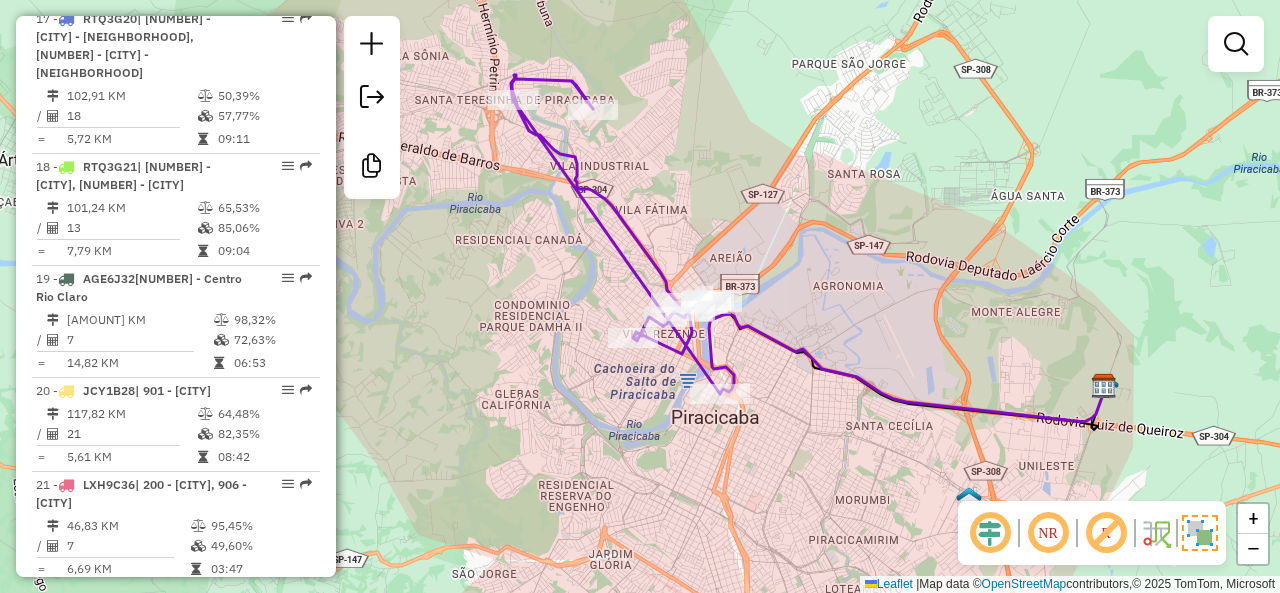 scroll, scrollTop: 2699, scrollLeft: 0, axis: vertical 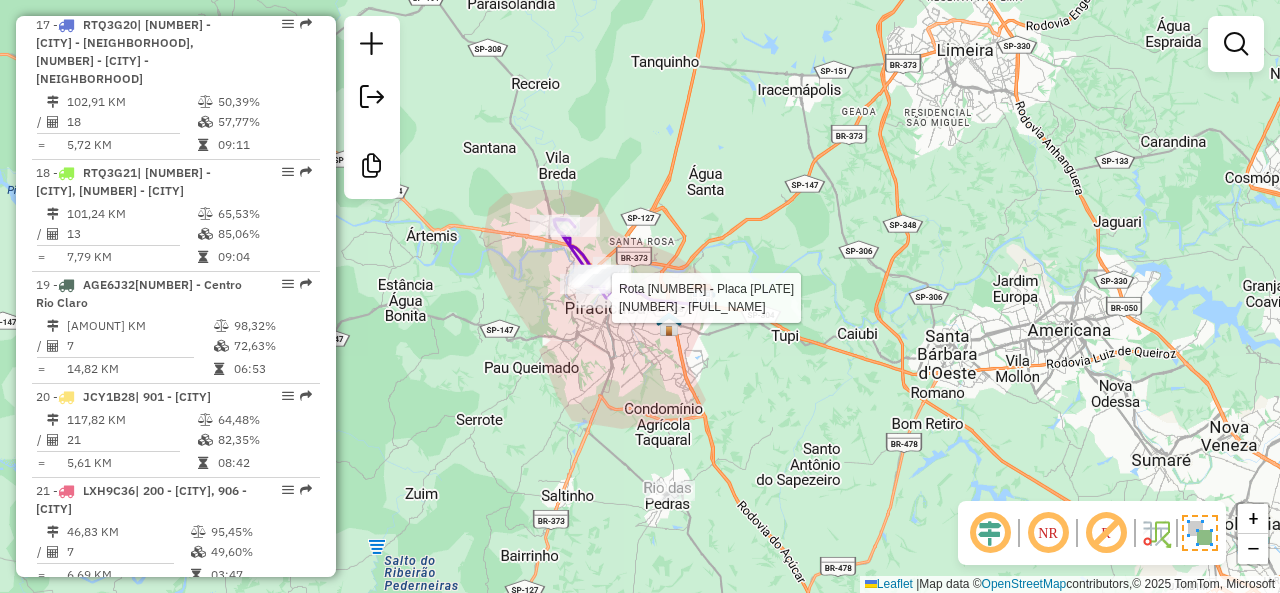 select on "**********" 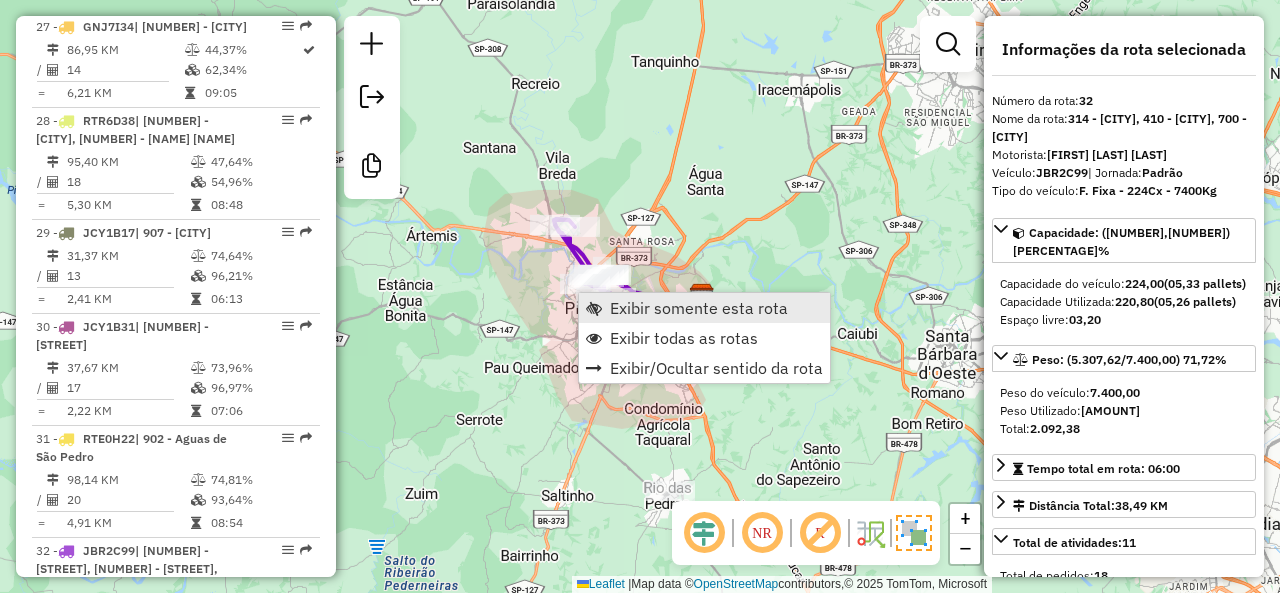 scroll, scrollTop: 4399, scrollLeft: 0, axis: vertical 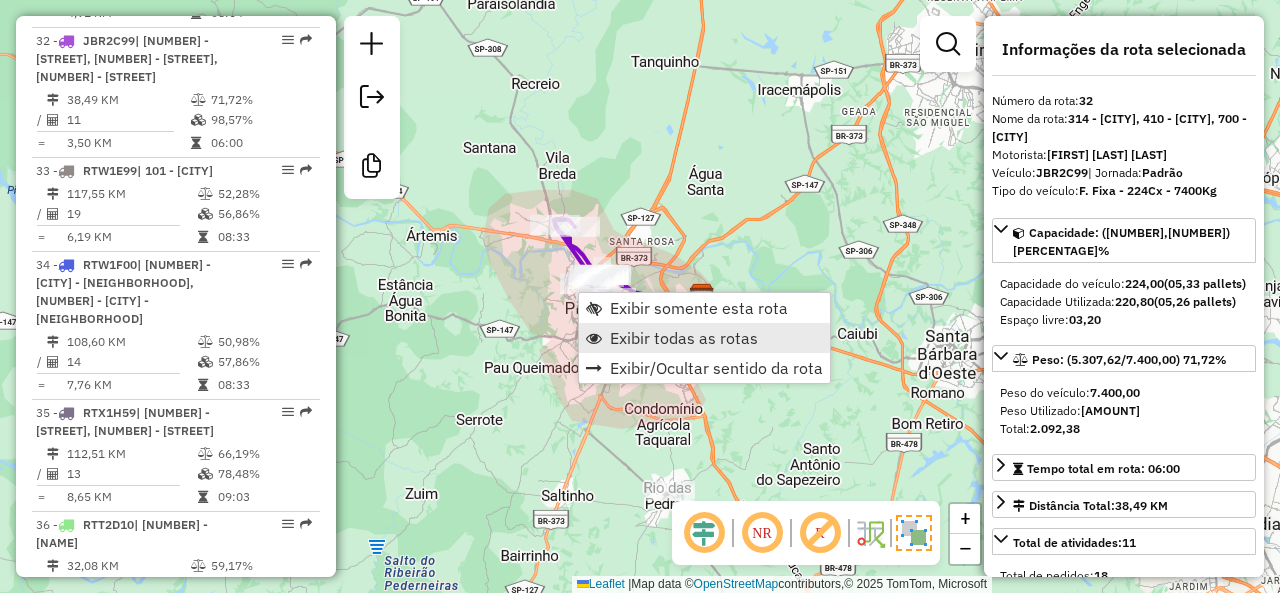 click on "Exibir todas as rotas" at bounding box center [684, 338] 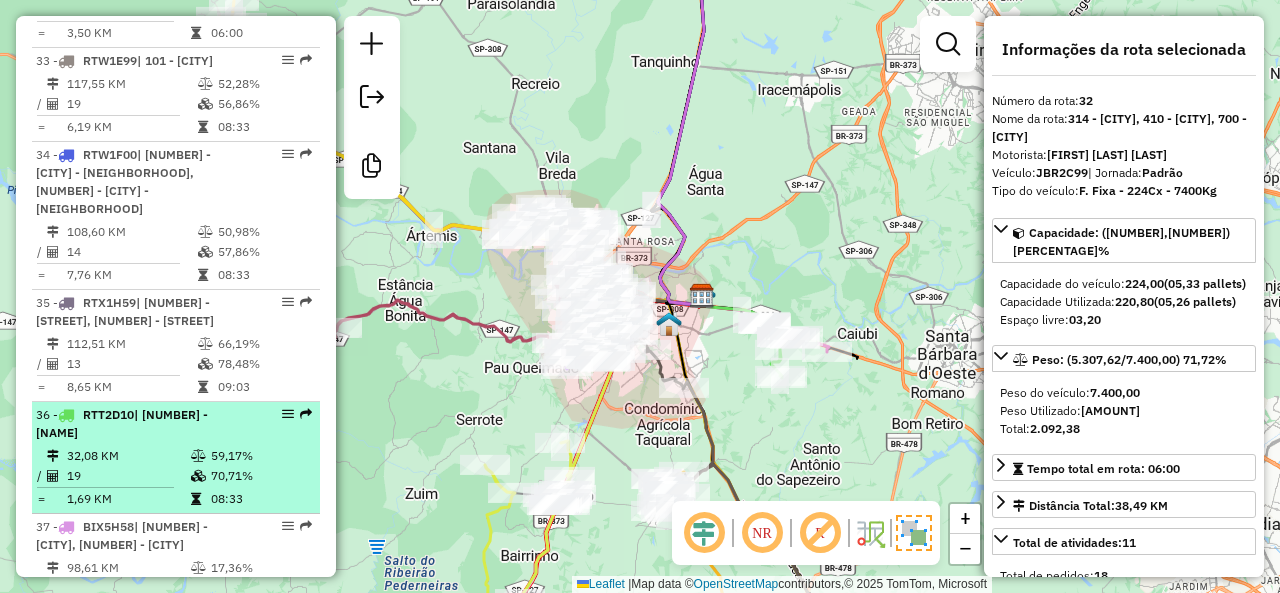 scroll, scrollTop: 4599, scrollLeft: 0, axis: vertical 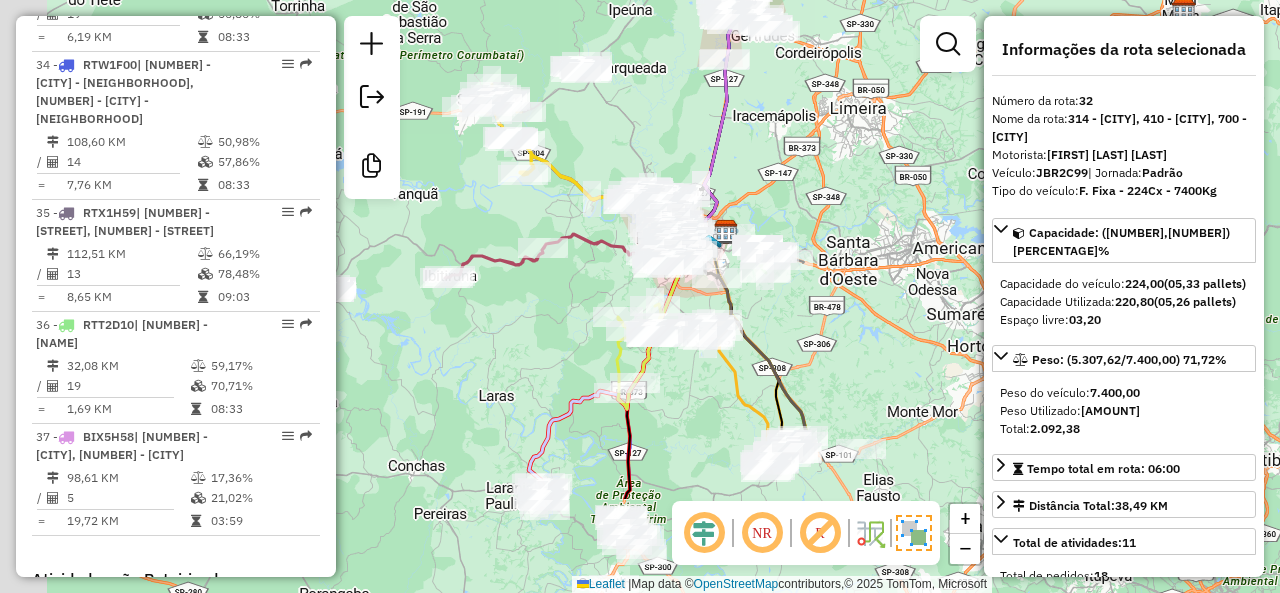 drag, startPoint x: 591, startPoint y: 521, endPoint x: 710, endPoint y: 275, distance: 273.27094 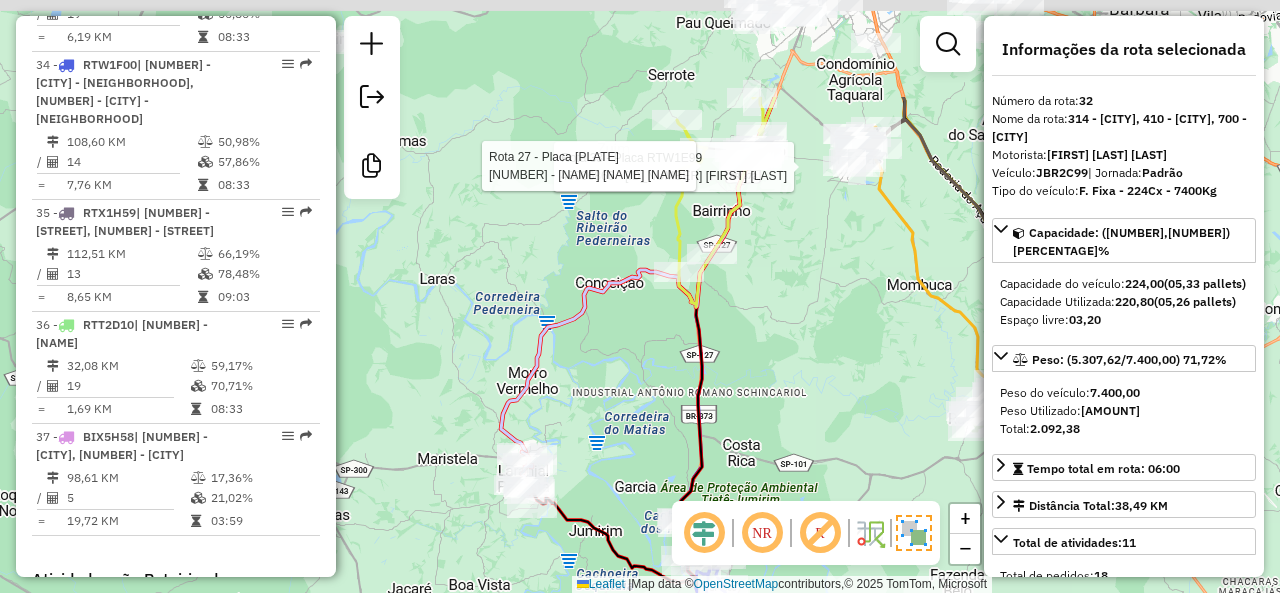 drag, startPoint x: 711, startPoint y: 287, endPoint x: 696, endPoint y: 441, distance: 154.72879 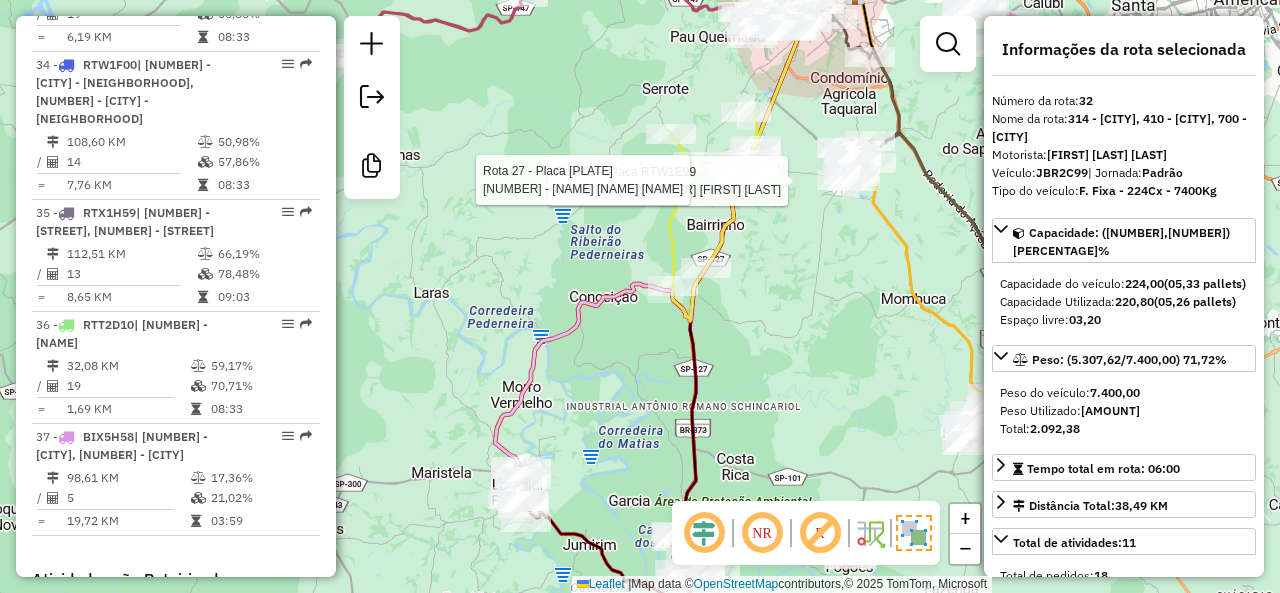 click 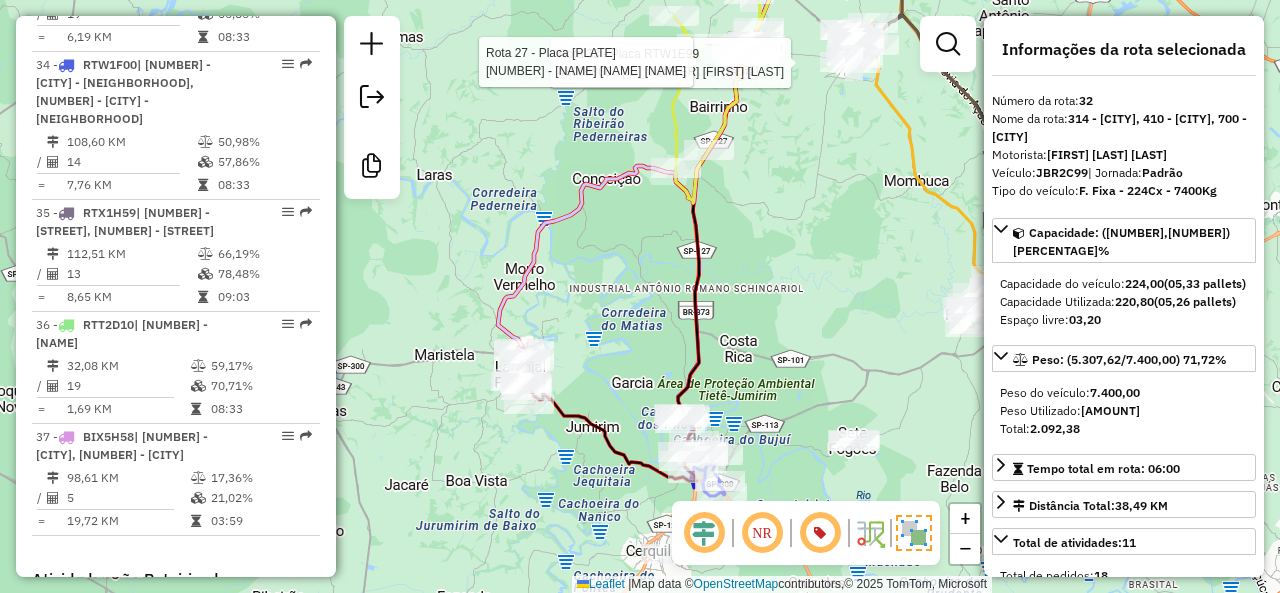 drag, startPoint x: 780, startPoint y: 386, endPoint x: 788, endPoint y: 251, distance: 135.23683 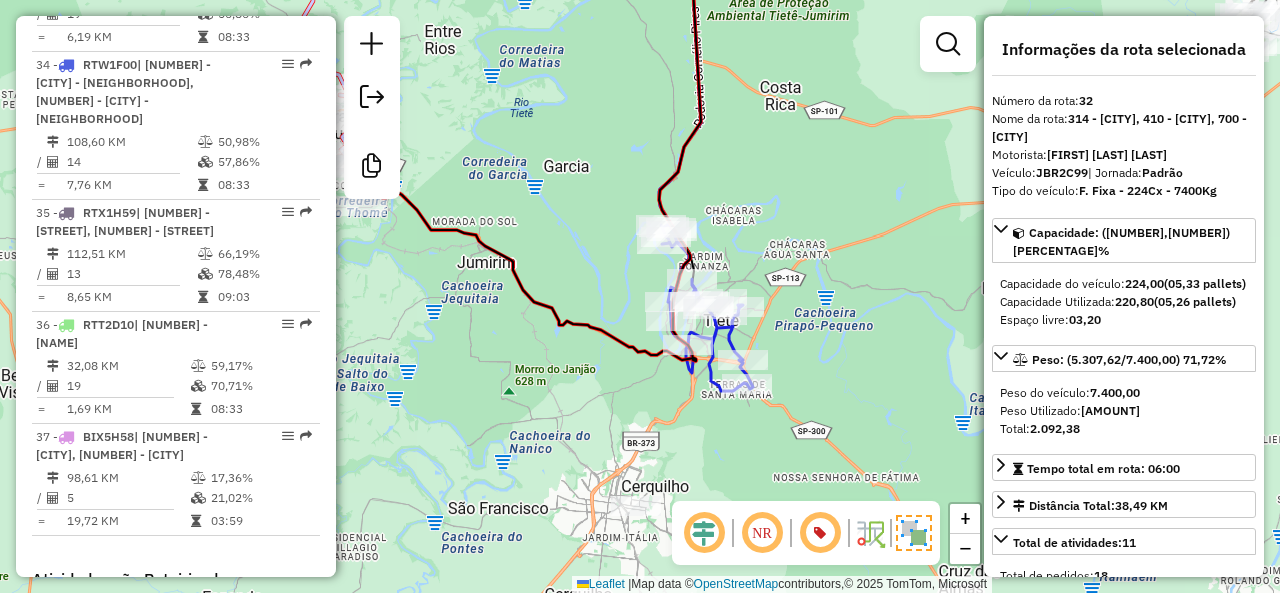 drag, startPoint x: 776, startPoint y: 287, endPoint x: 770, endPoint y: 184, distance: 103.17461 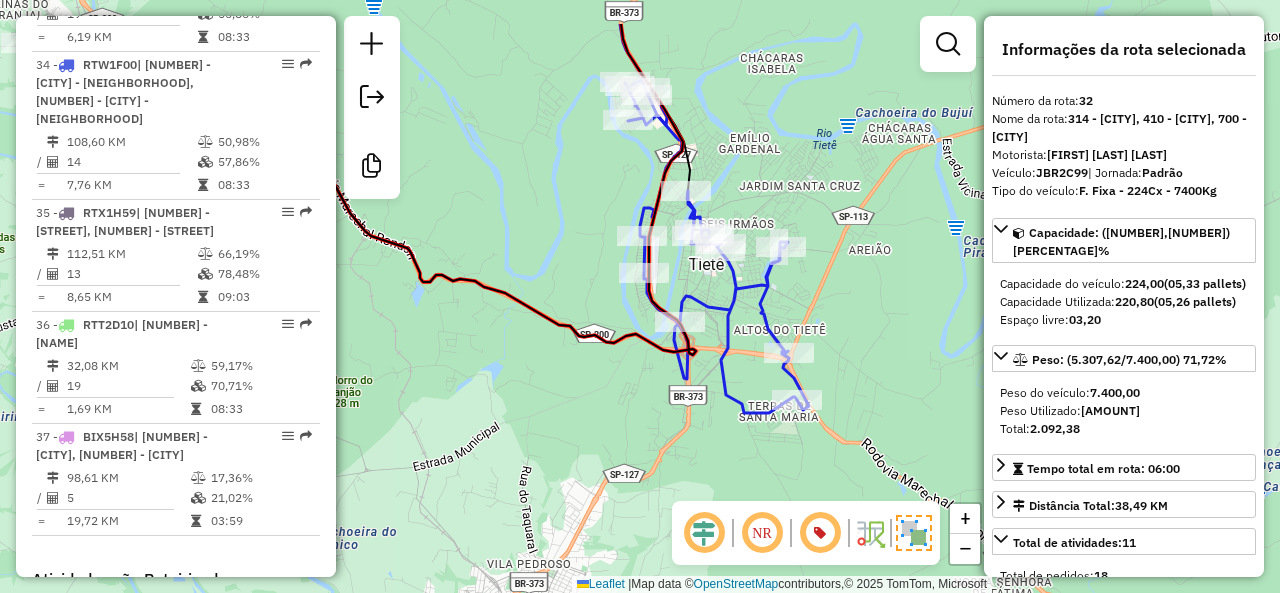 drag, startPoint x: 744, startPoint y: 227, endPoint x: 716, endPoint y: 314, distance: 91.394745 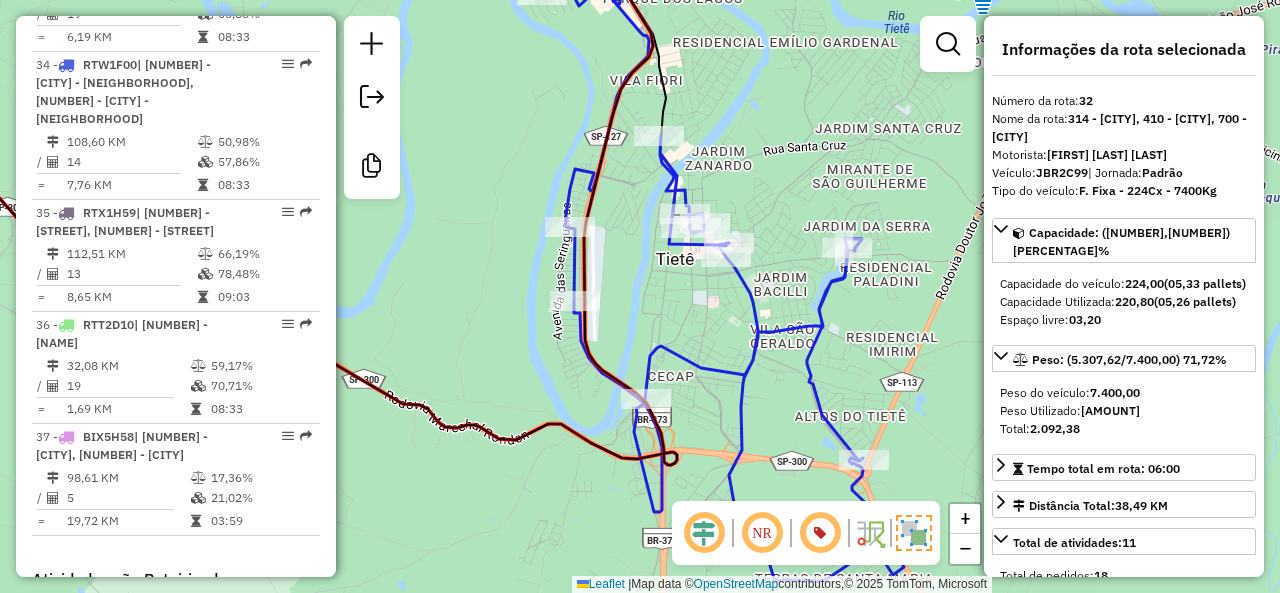 drag, startPoint x: 738, startPoint y: 285, endPoint x: 738, endPoint y: 297, distance: 12 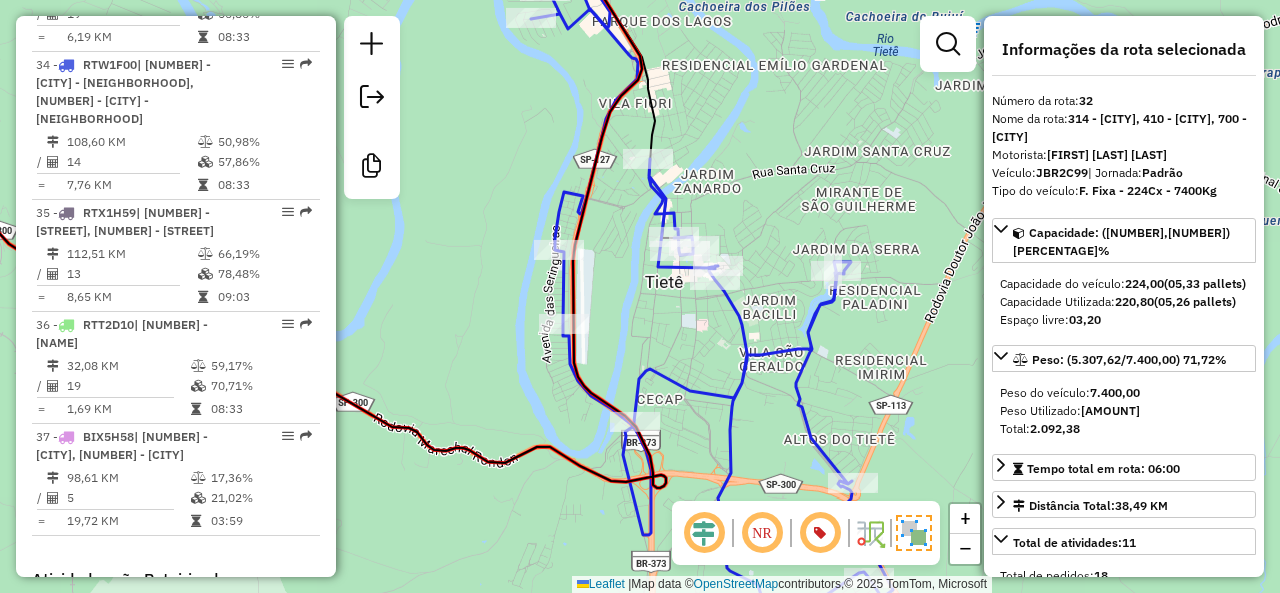 drag, startPoint x: 716, startPoint y: 314, endPoint x: 701, endPoint y: 347, distance: 36.249138 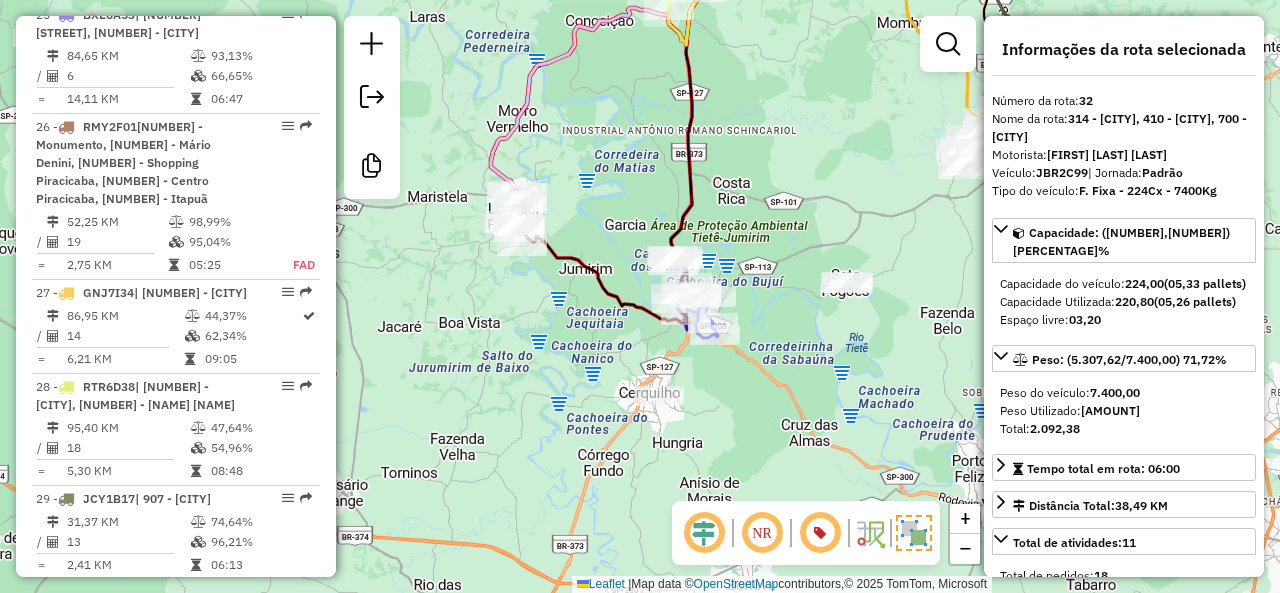 scroll, scrollTop: 3599, scrollLeft: 0, axis: vertical 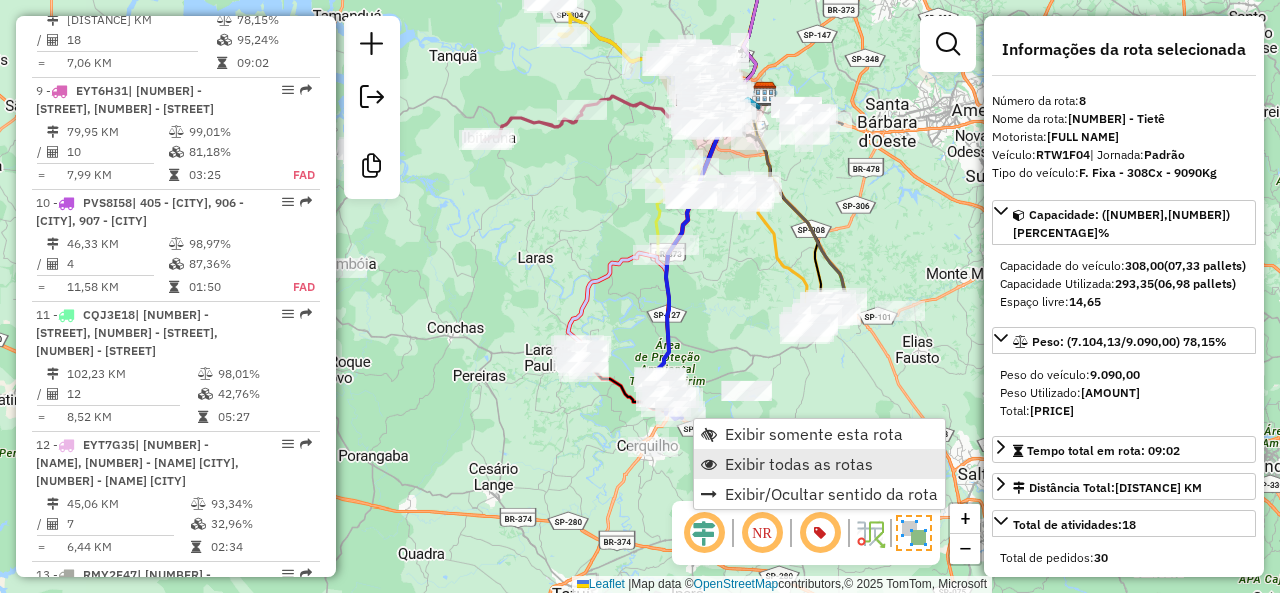click on "Exibir todas as rotas" at bounding box center (799, 464) 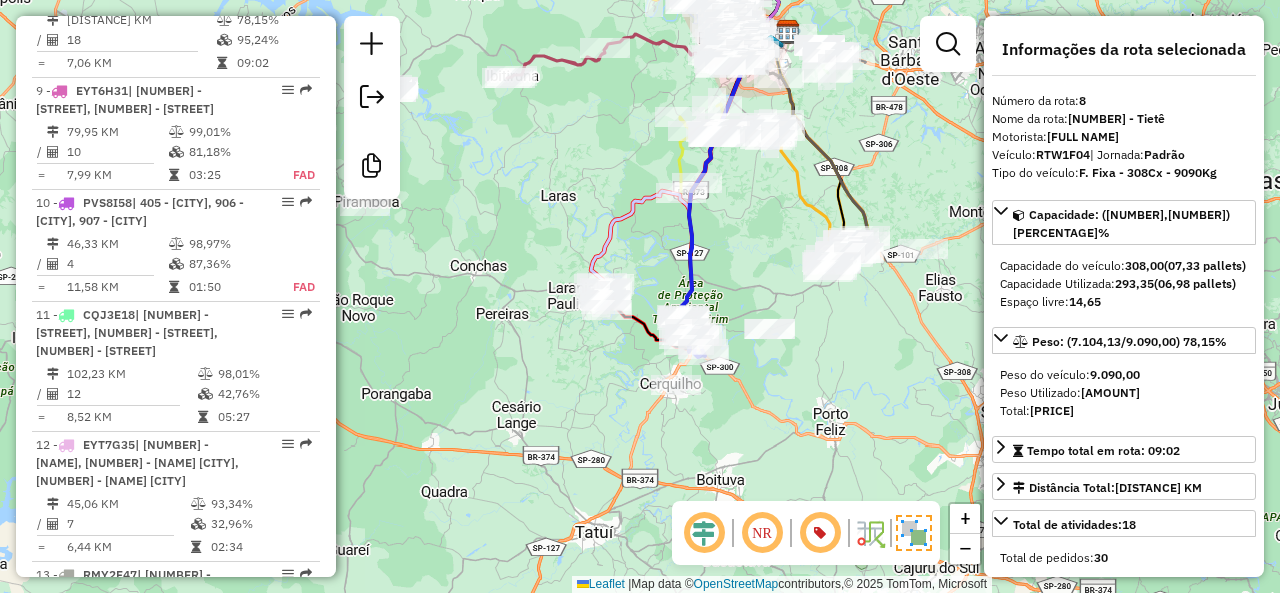 drag, startPoint x: 724, startPoint y: 437, endPoint x: 738, endPoint y: 357, distance: 81.21576 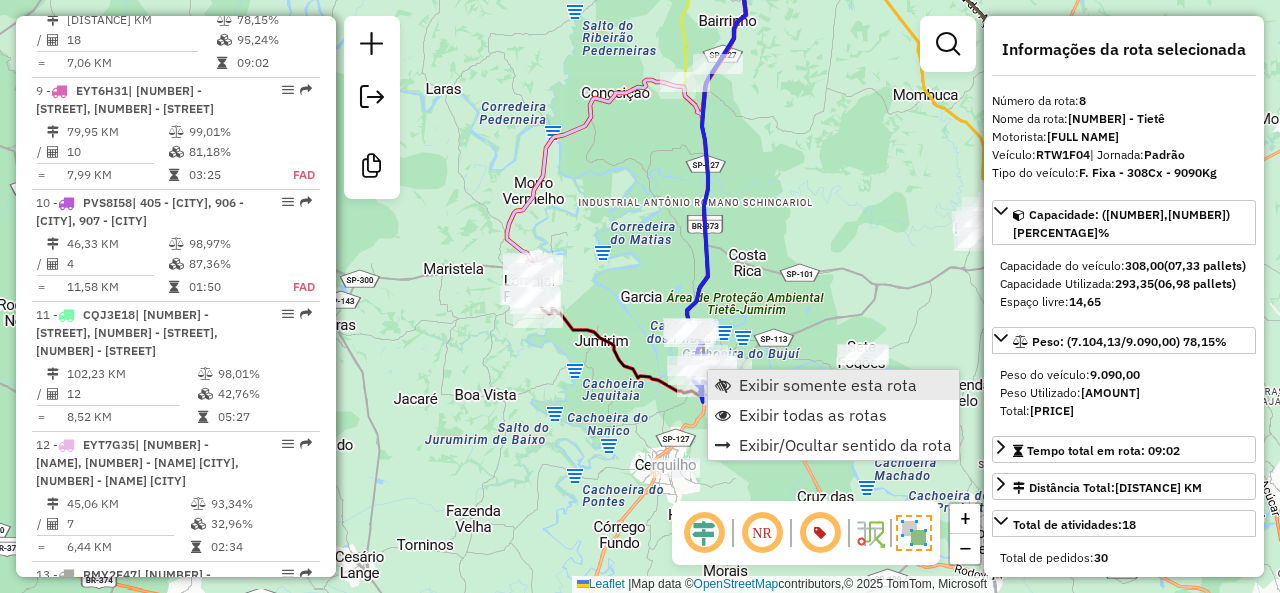 click on "Exibir somente esta rota" at bounding box center [828, 385] 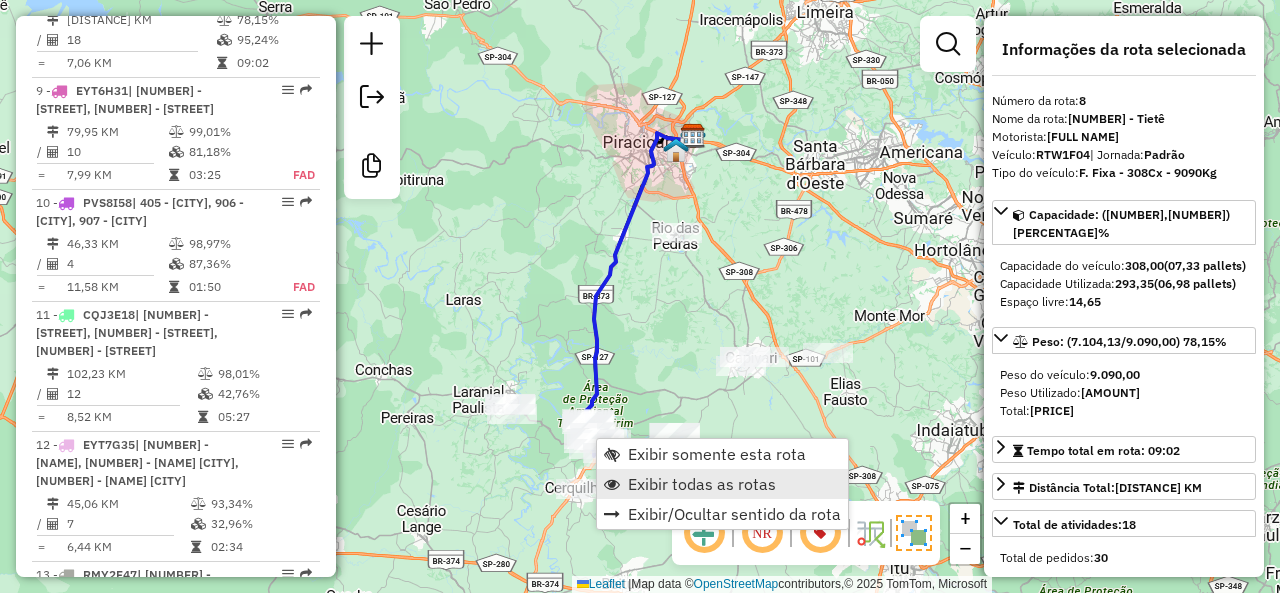 click on "Exibir todas as rotas" at bounding box center [702, 484] 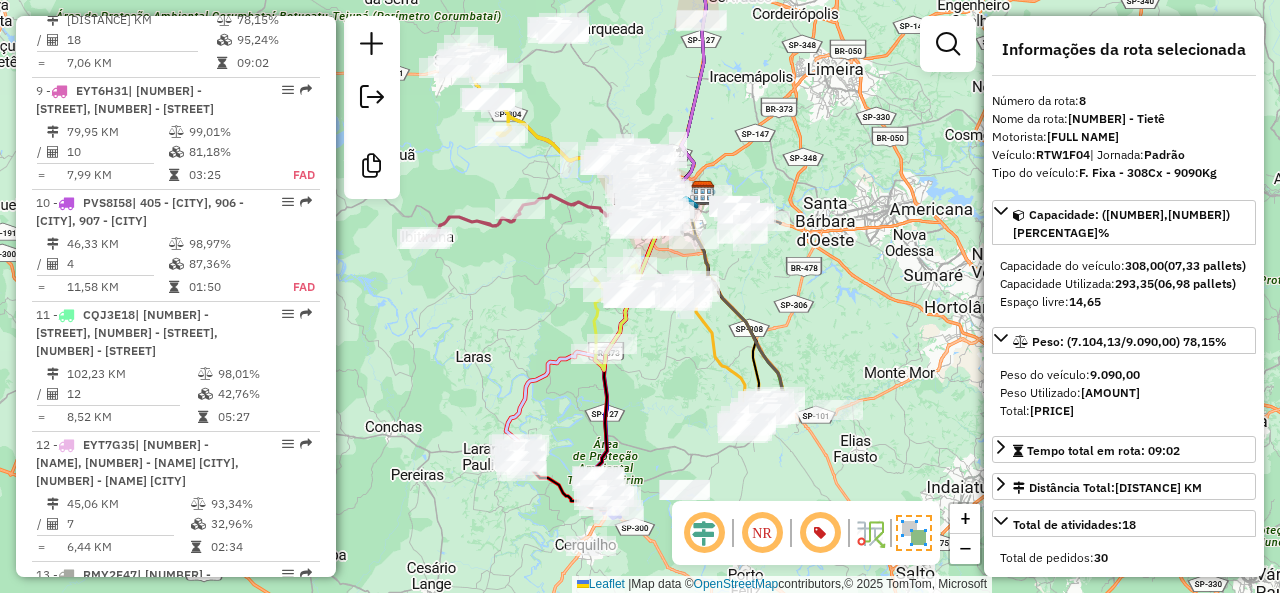 drag, startPoint x: 622, startPoint y: 381, endPoint x: 629, endPoint y: 439, distance: 58.420887 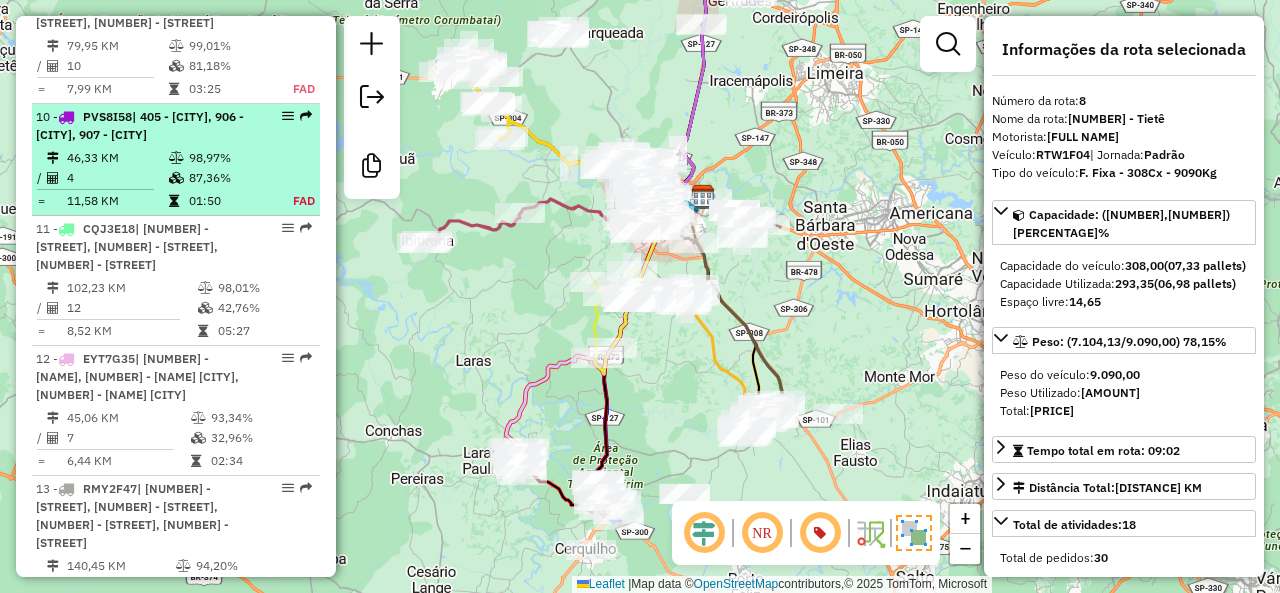 scroll, scrollTop: 1847, scrollLeft: 0, axis: vertical 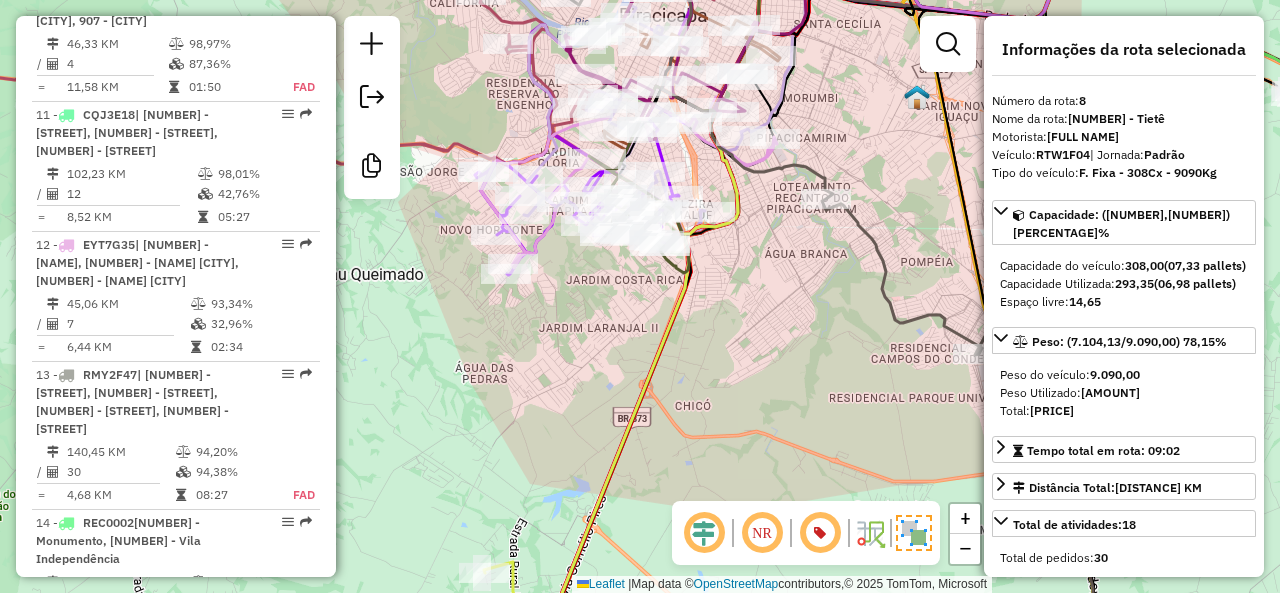drag, startPoint x: 626, startPoint y: 283, endPoint x: 620, endPoint y: 326, distance: 43.416588 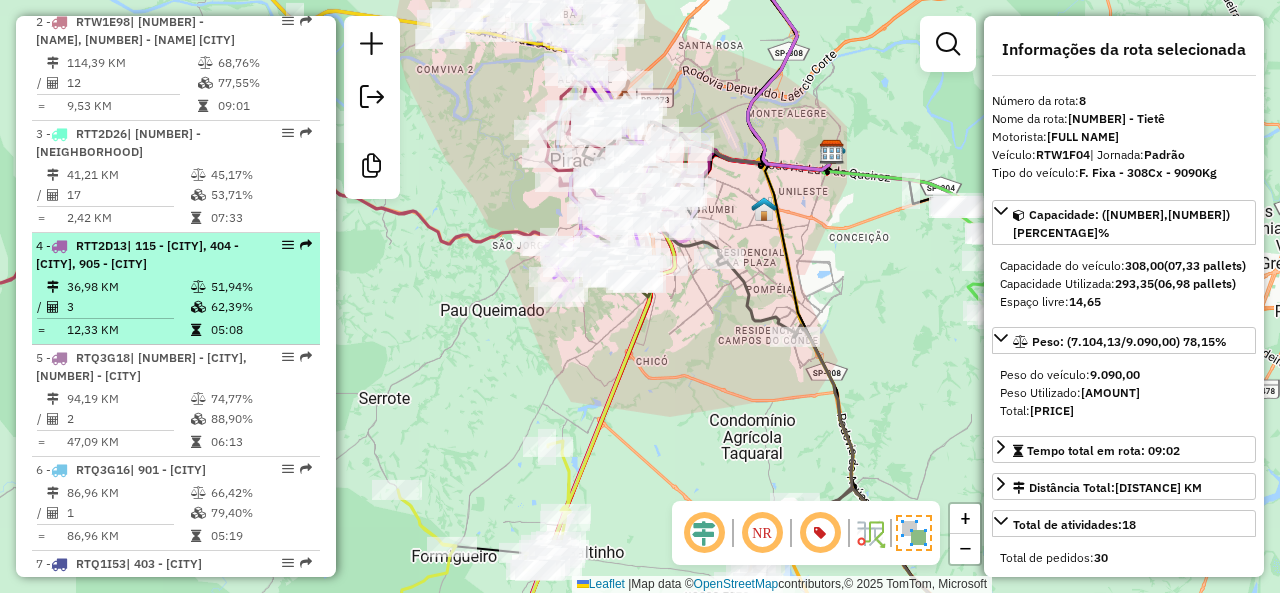 scroll, scrollTop: 947, scrollLeft: 0, axis: vertical 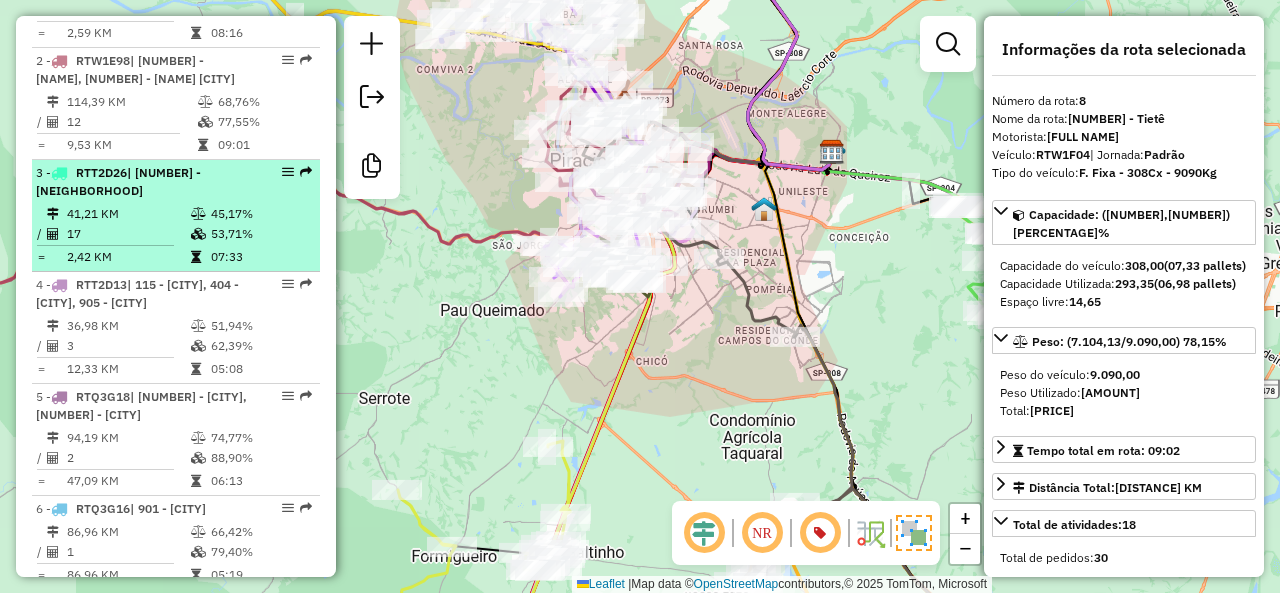 click on "07:33" at bounding box center (260, 257) 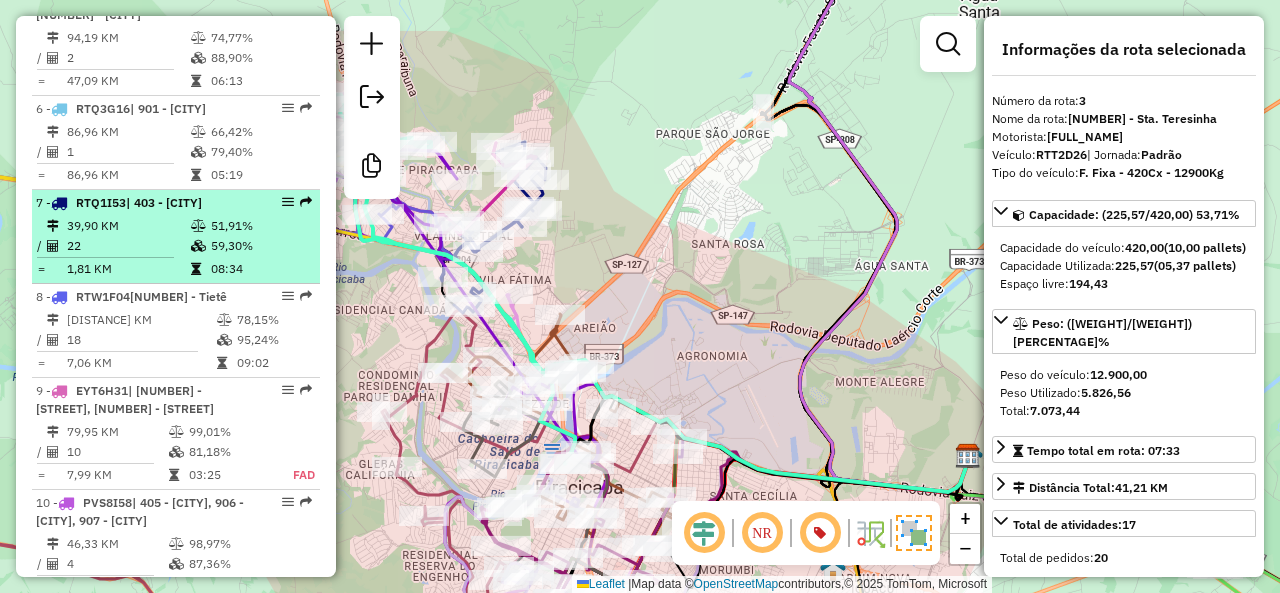 scroll, scrollTop: 1447, scrollLeft: 0, axis: vertical 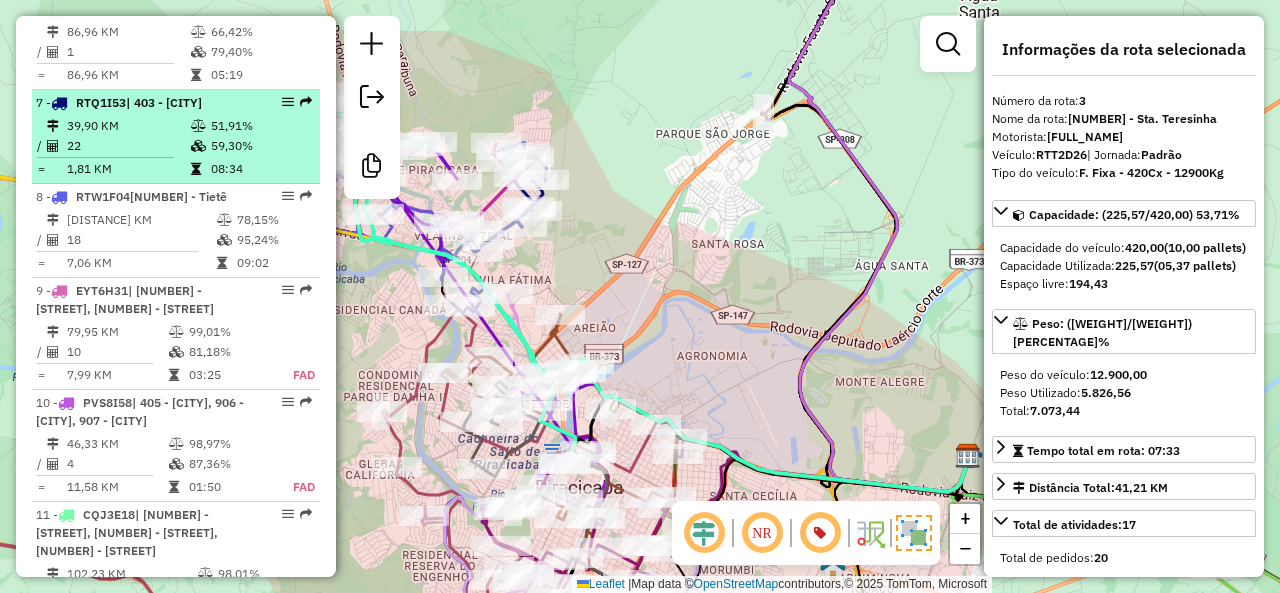 click on "08:34" at bounding box center (260, 169) 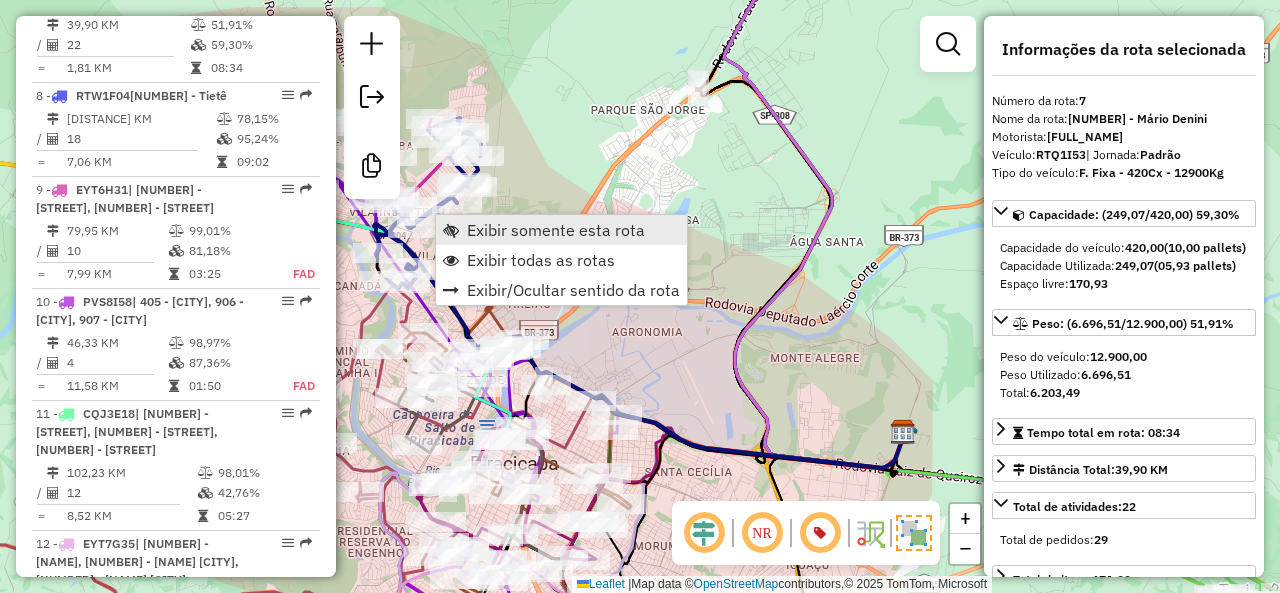 scroll, scrollTop: 1554, scrollLeft: 0, axis: vertical 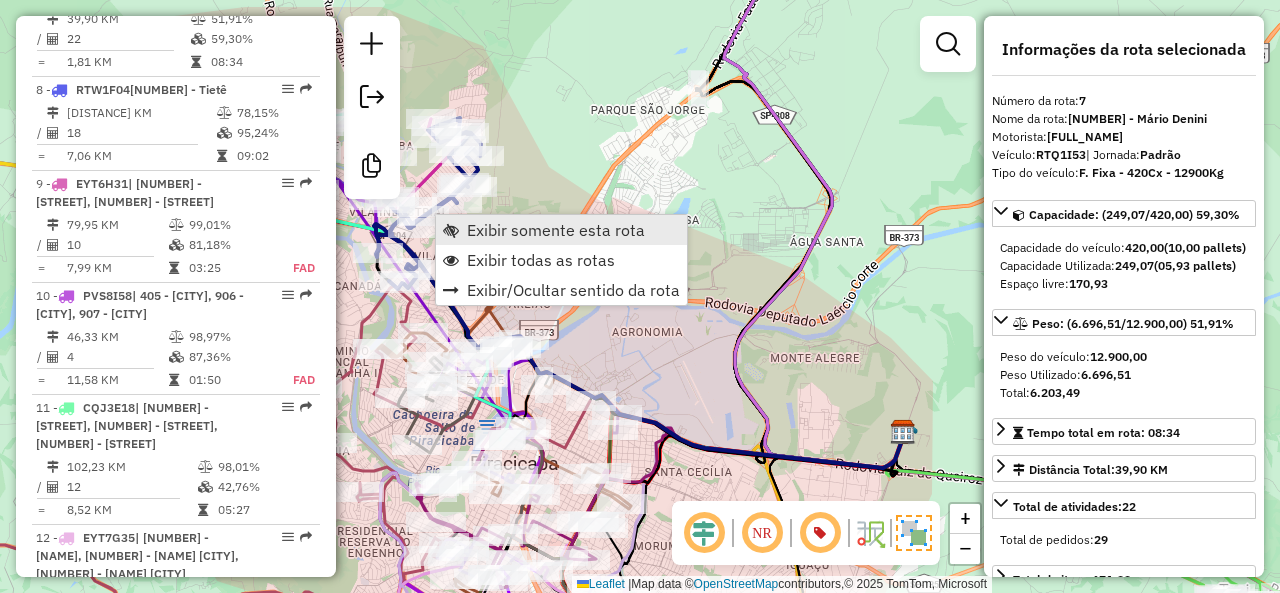 click on "Exibir somente esta rota" at bounding box center (556, 230) 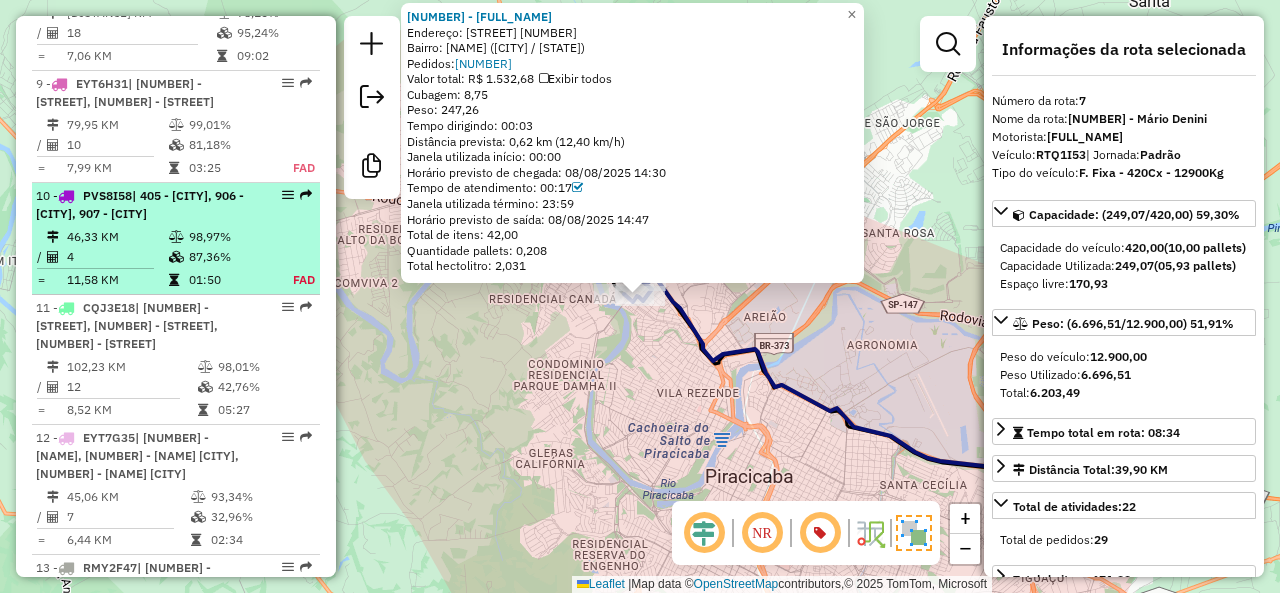 scroll, scrollTop: 1754, scrollLeft: 0, axis: vertical 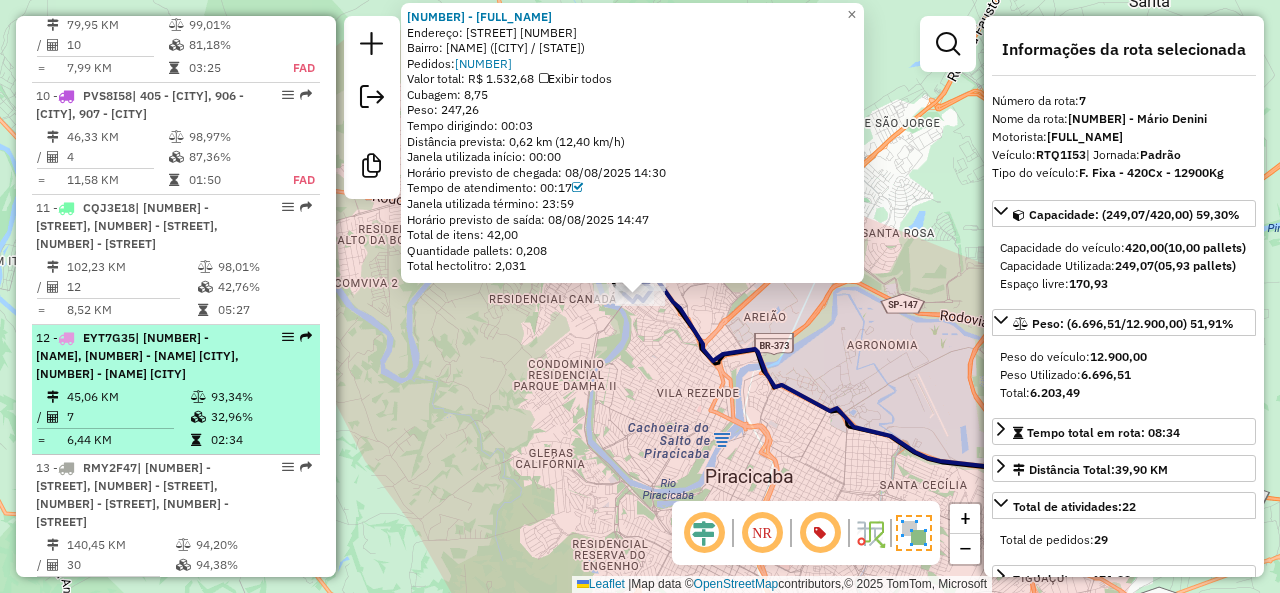 click on "| [NUMBER] - [NAME], [NUMBER] - [NAME] [CITY], [NUMBER] - [NAME] [CITY]" at bounding box center (137, 355) 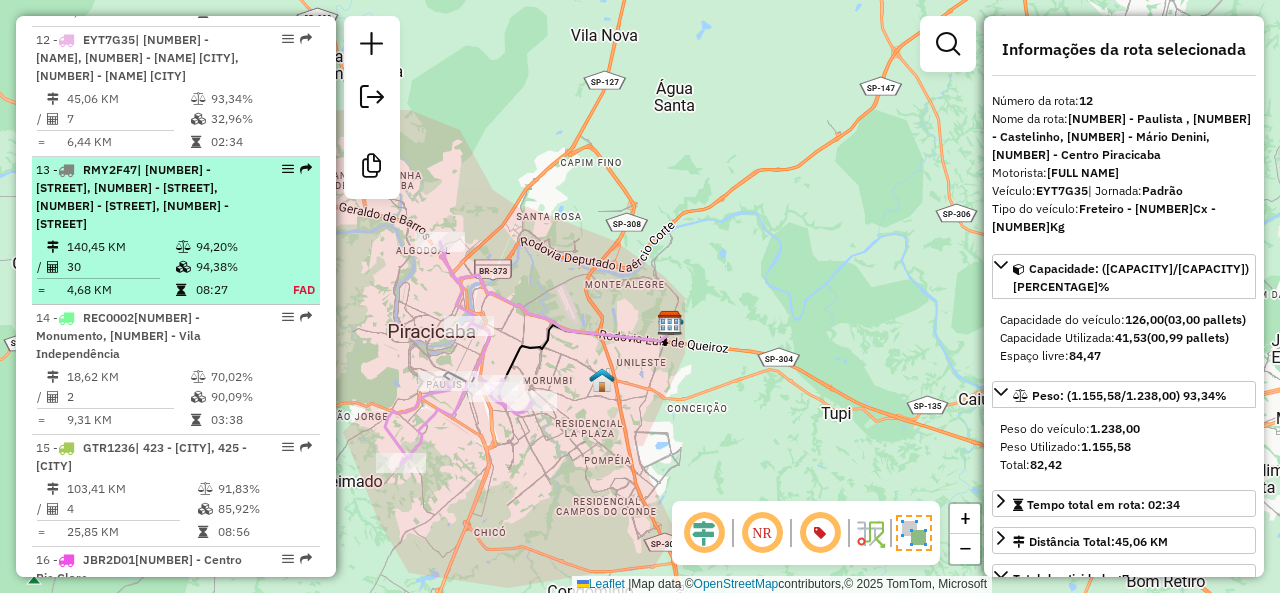 scroll, scrollTop: 2054, scrollLeft: 0, axis: vertical 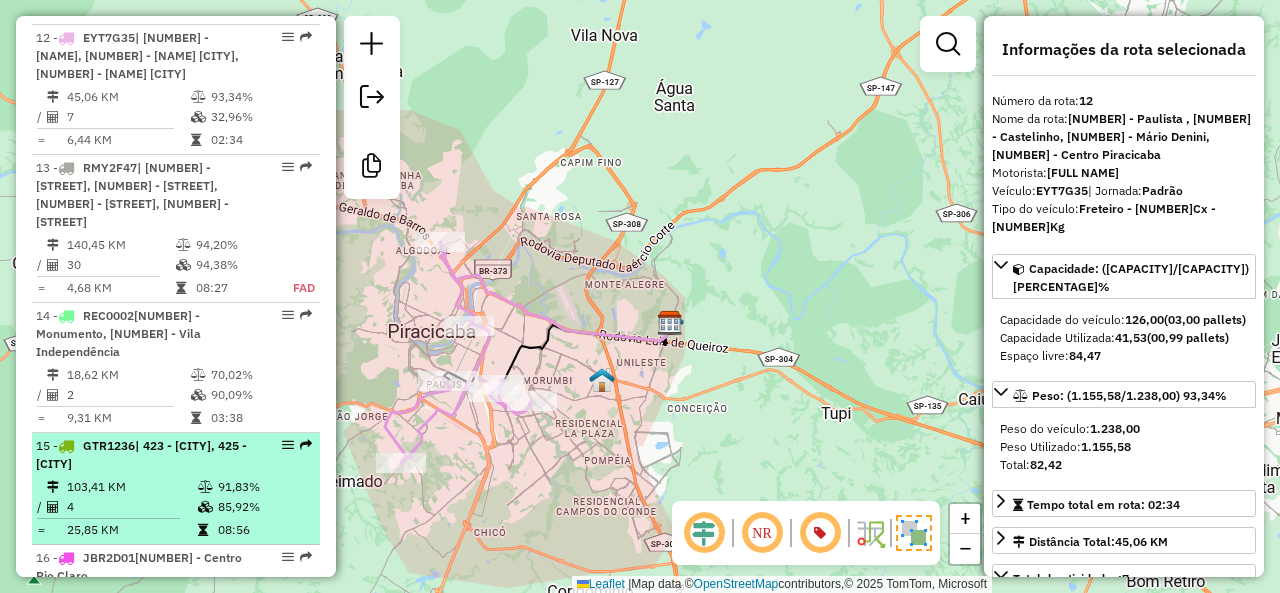 click on "[NUMBER] - [PLATE] | [NUMBER] - Rio Claro, [NUMBER] - Santa Gertrudes" at bounding box center (142, 455) 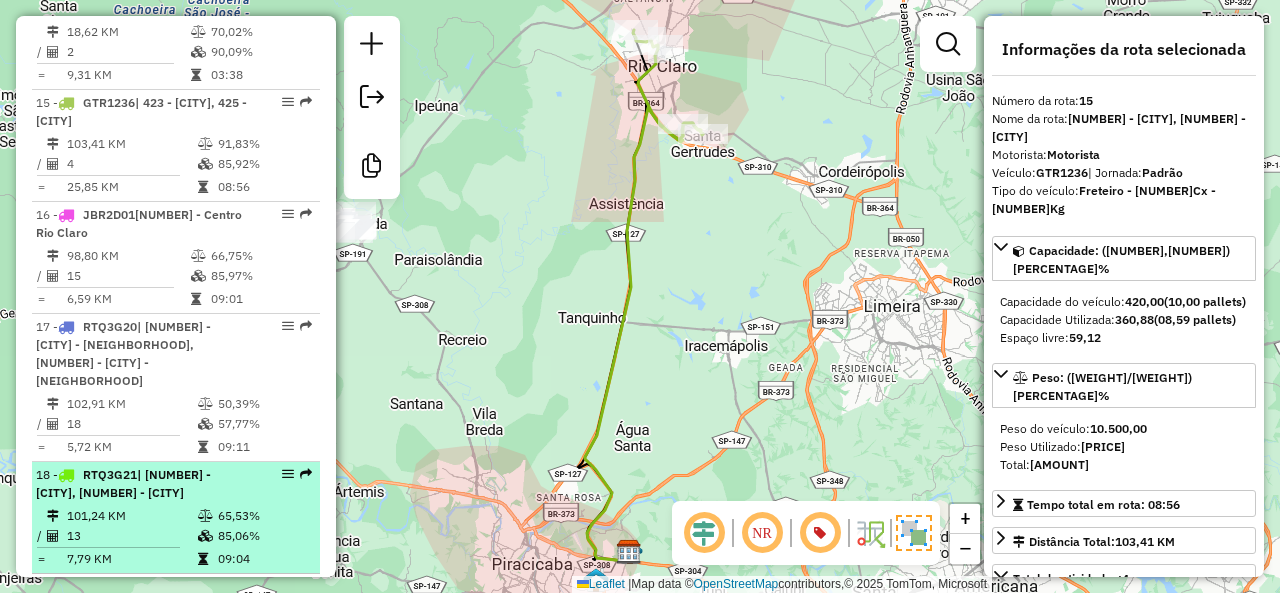 scroll, scrollTop: 2454, scrollLeft: 0, axis: vertical 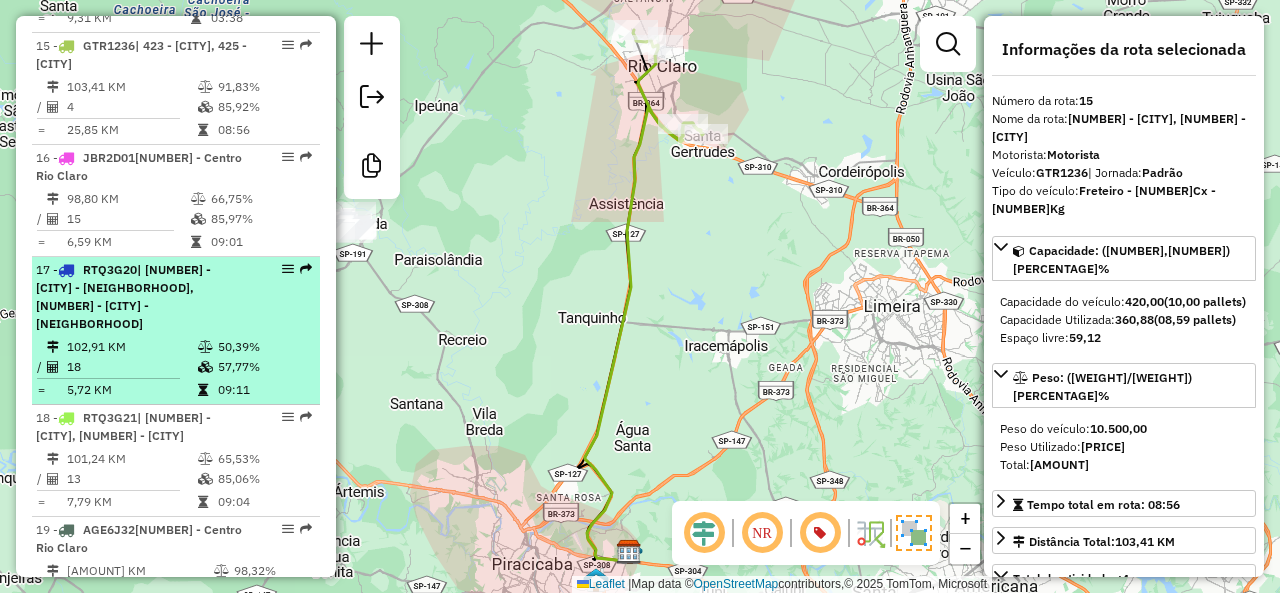 click on "09:11" at bounding box center (264, 390) 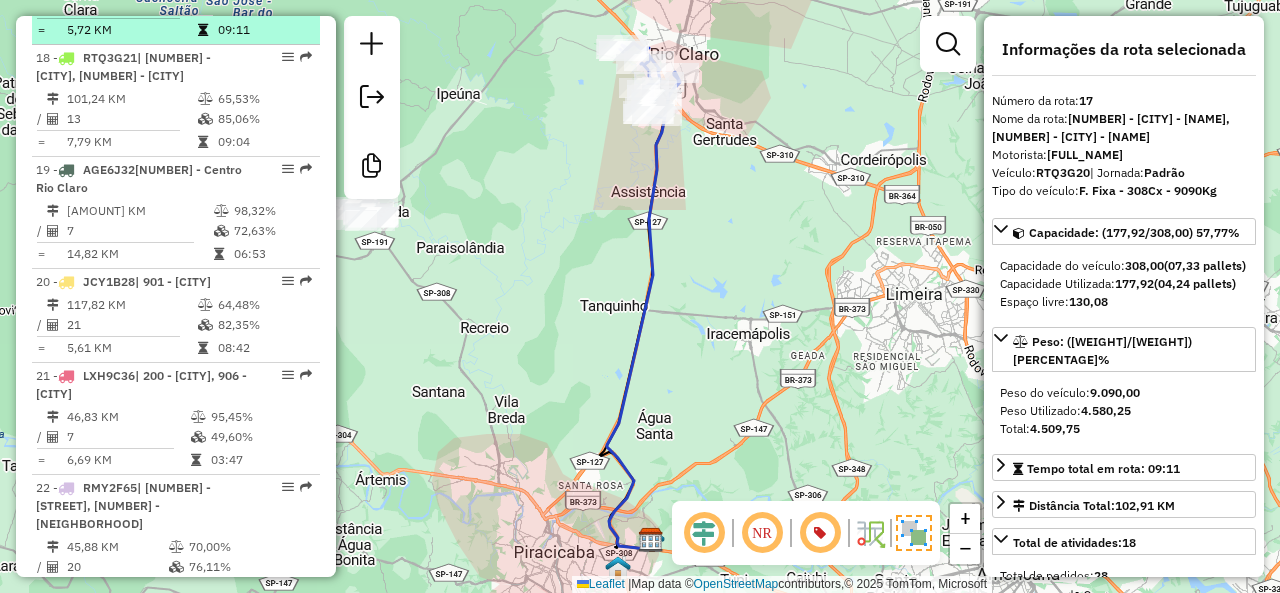 scroll, scrollTop: 2854, scrollLeft: 0, axis: vertical 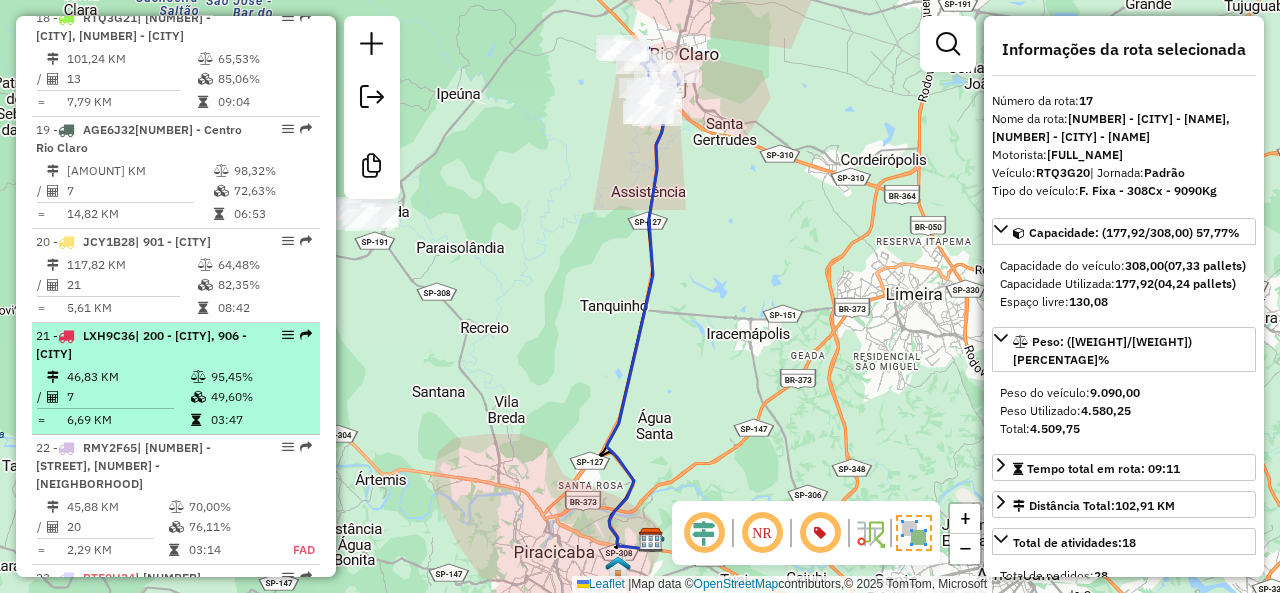 click on "49,60%" at bounding box center [260, 397] 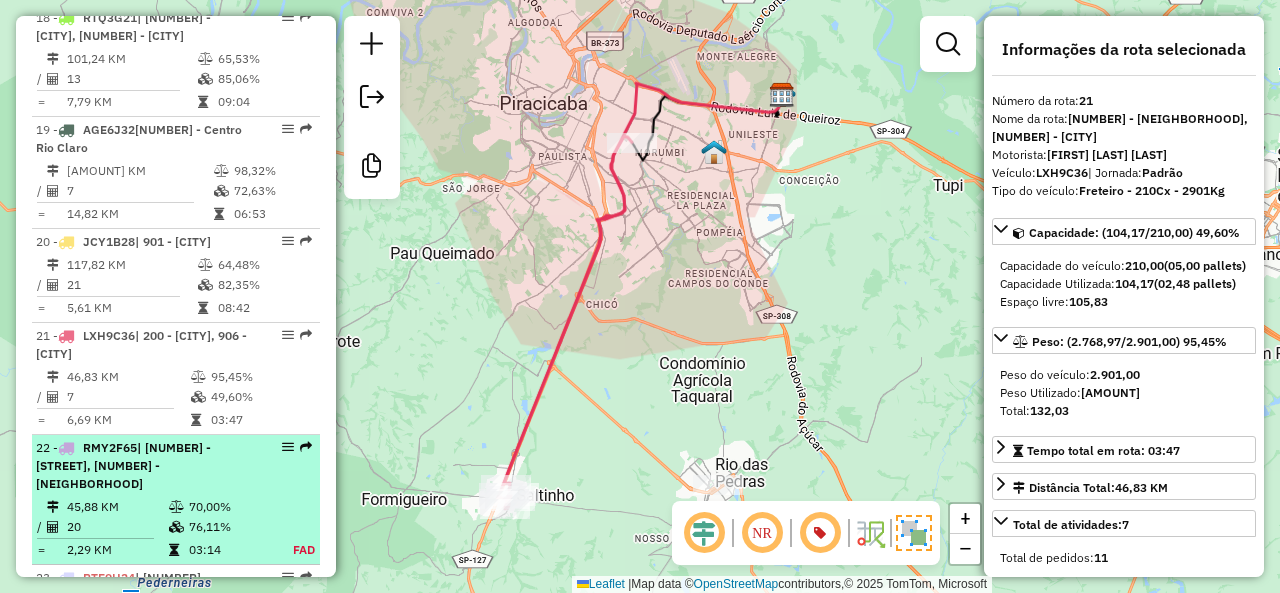 click on "22 -       [PLATE]   | 106 - [CITY], 907 - [CITY]" at bounding box center [142, 466] 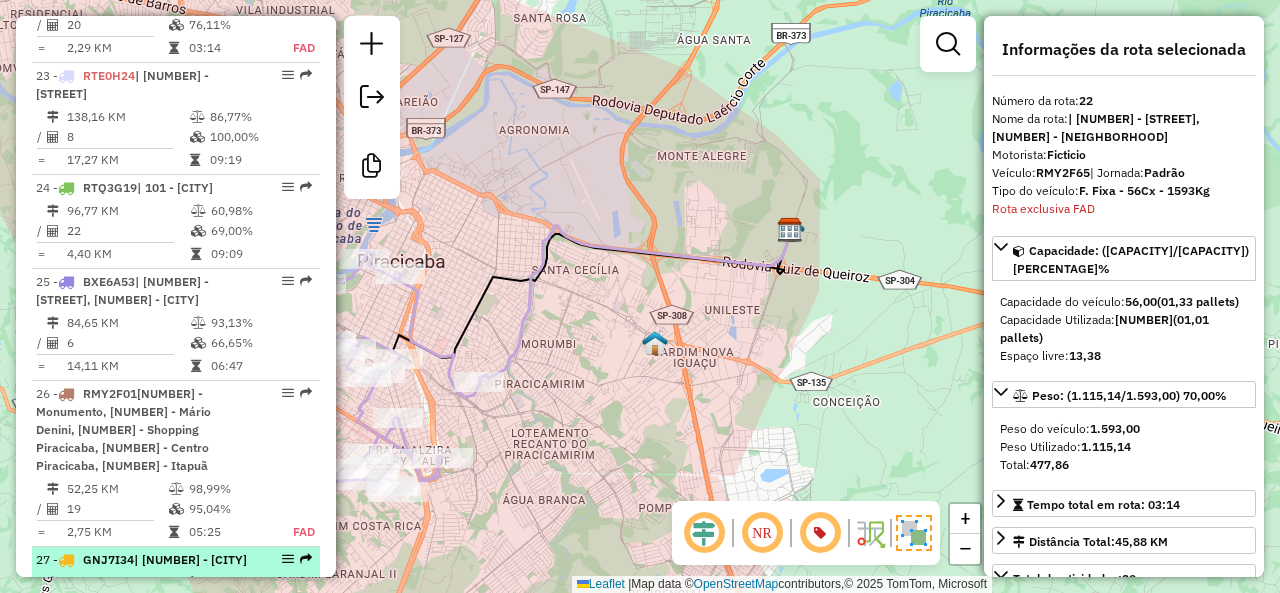 scroll, scrollTop: 3483, scrollLeft: 0, axis: vertical 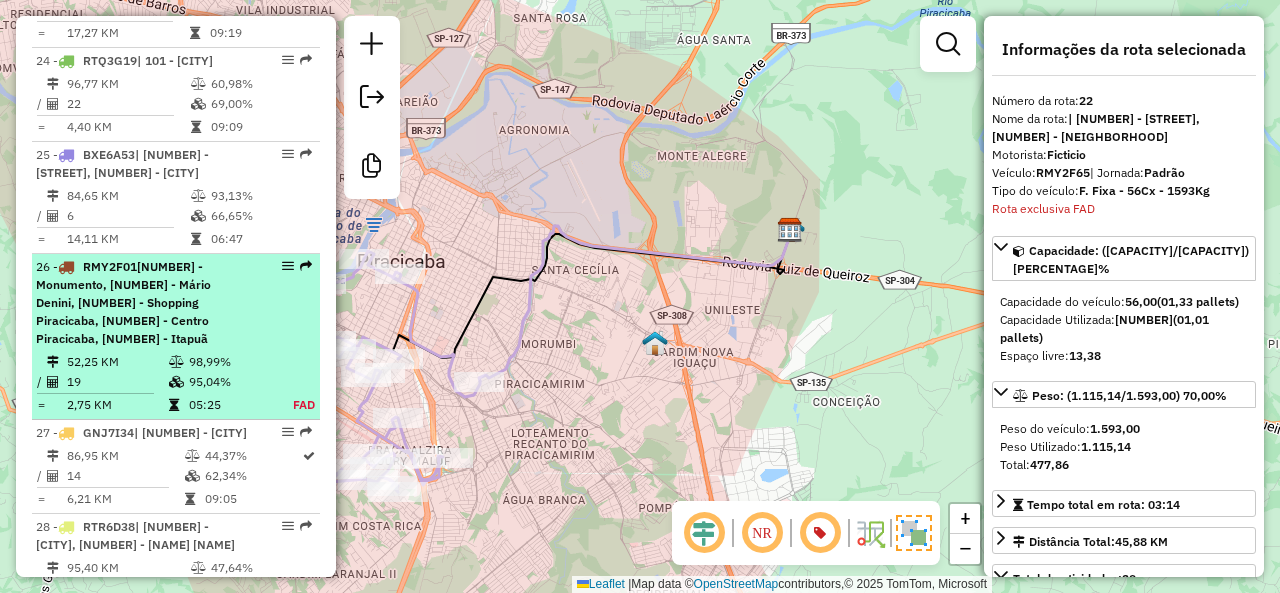click on "95,04%" at bounding box center [229, 382] 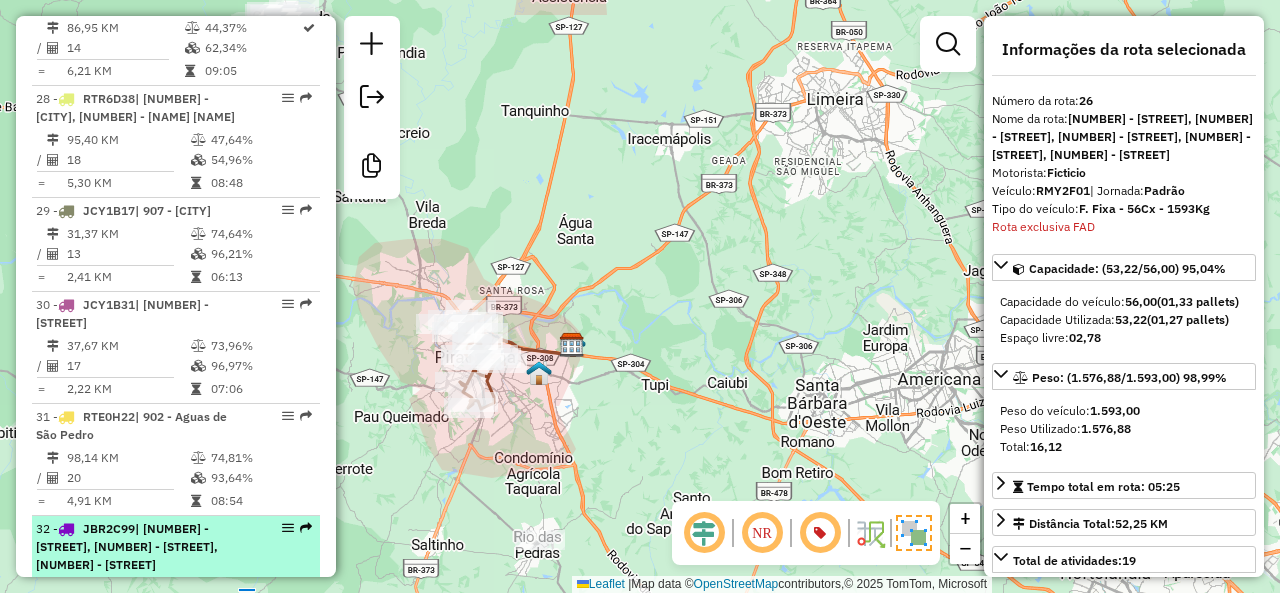 scroll, scrollTop: 4311, scrollLeft: 0, axis: vertical 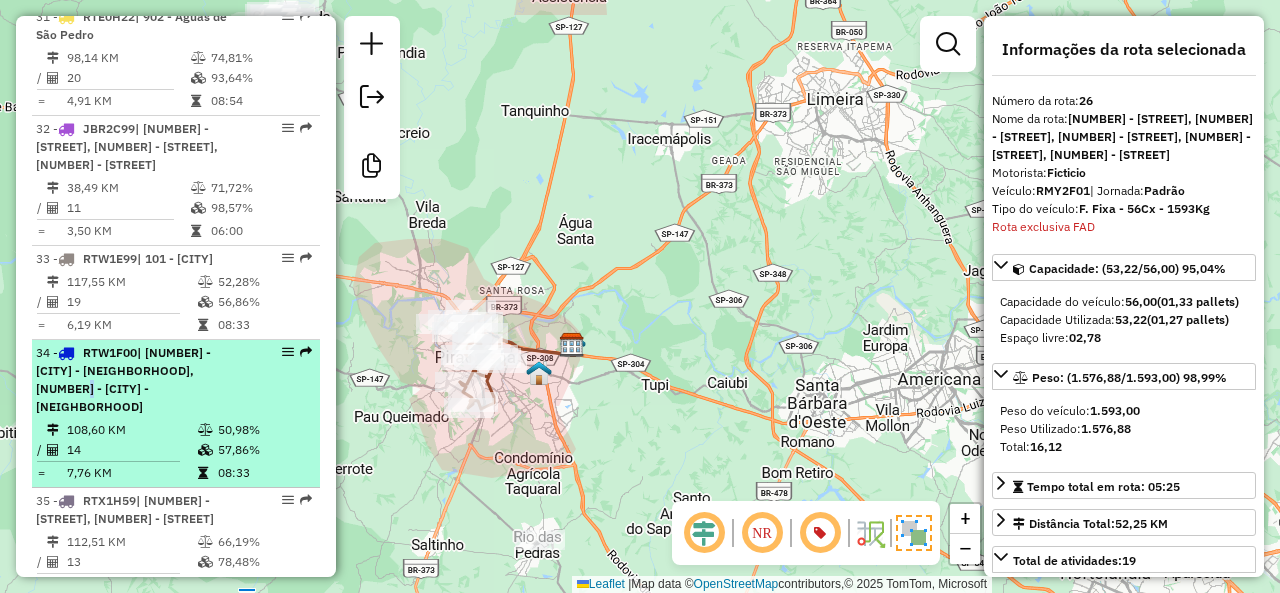 click on "| [NUMBER] - [CITY] - [NEIGHBORHOOD], [NUMBER] - [CITY] - [NEIGHBORHOOD]" at bounding box center (123, 379) 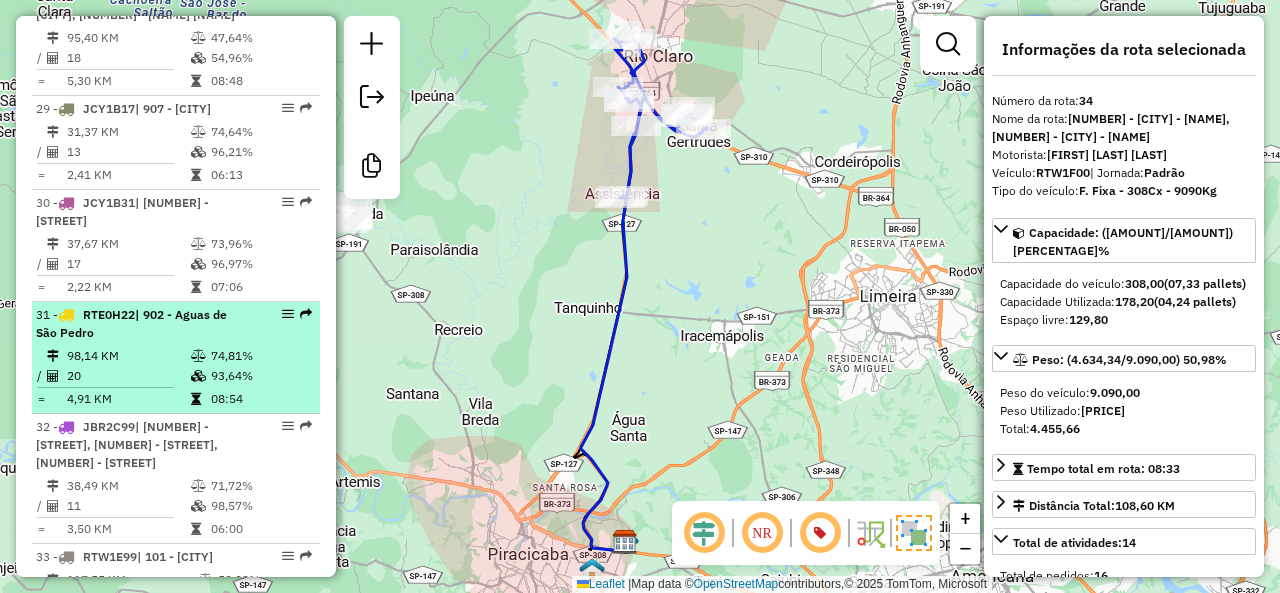 scroll, scrollTop: 4011, scrollLeft: 0, axis: vertical 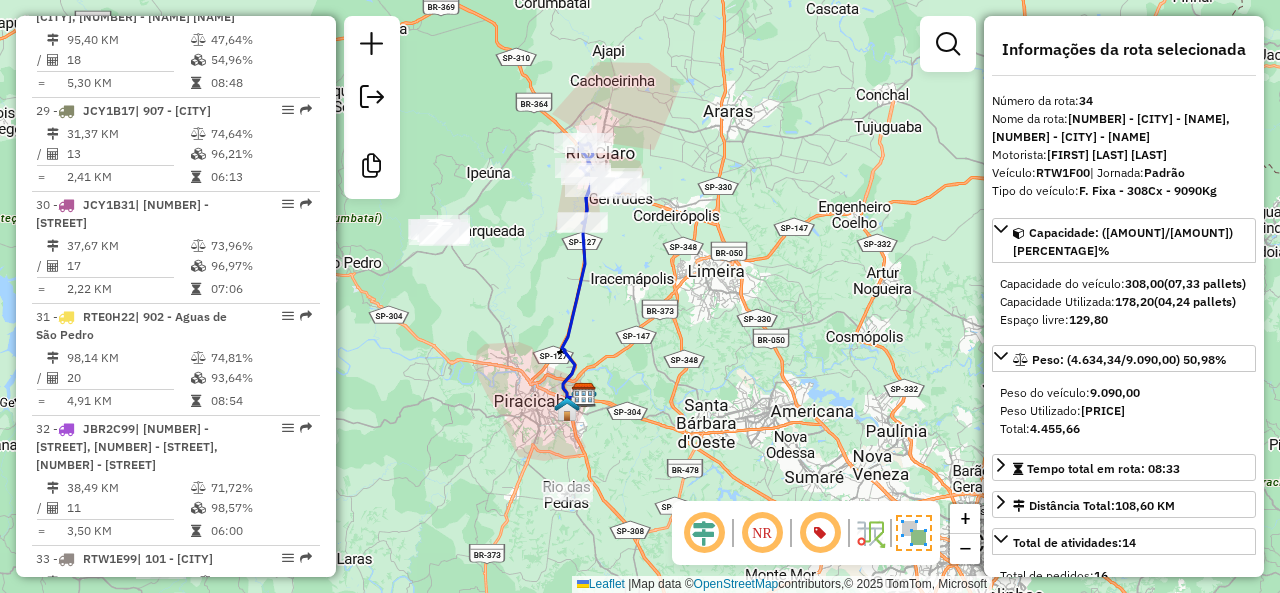 drag, startPoint x: 540, startPoint y: 289, endPoint x: 552, endPoint y: 291, distance: 12.165525 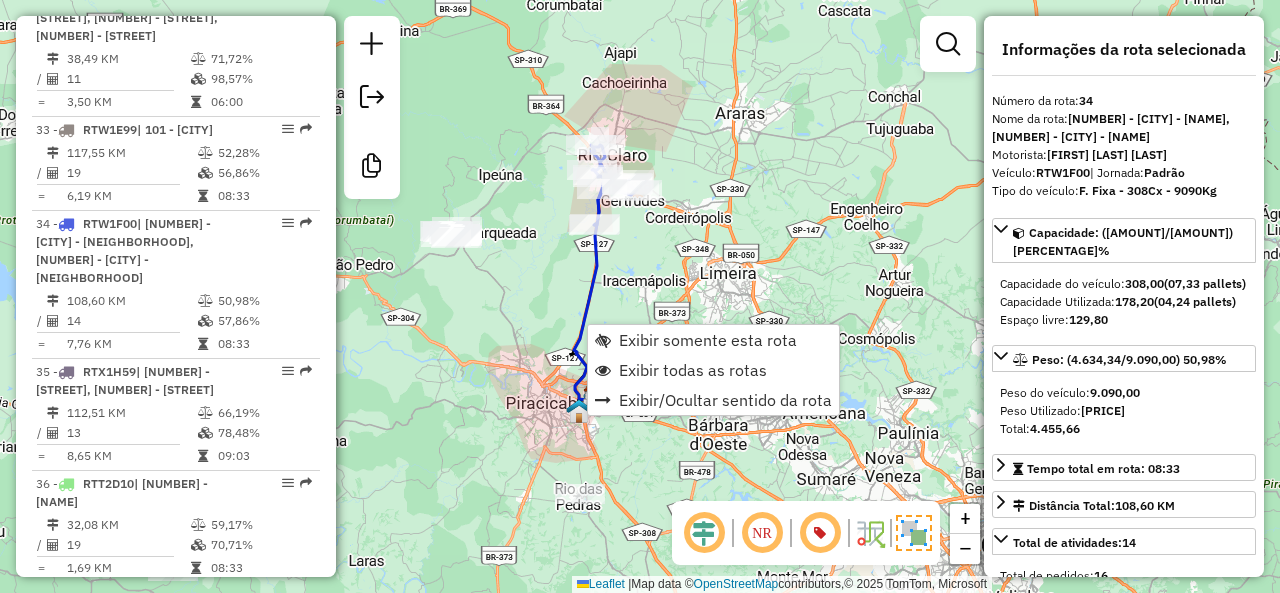 scroll, scrollTop: 4623, scrollLeft: 0, axis: vertical 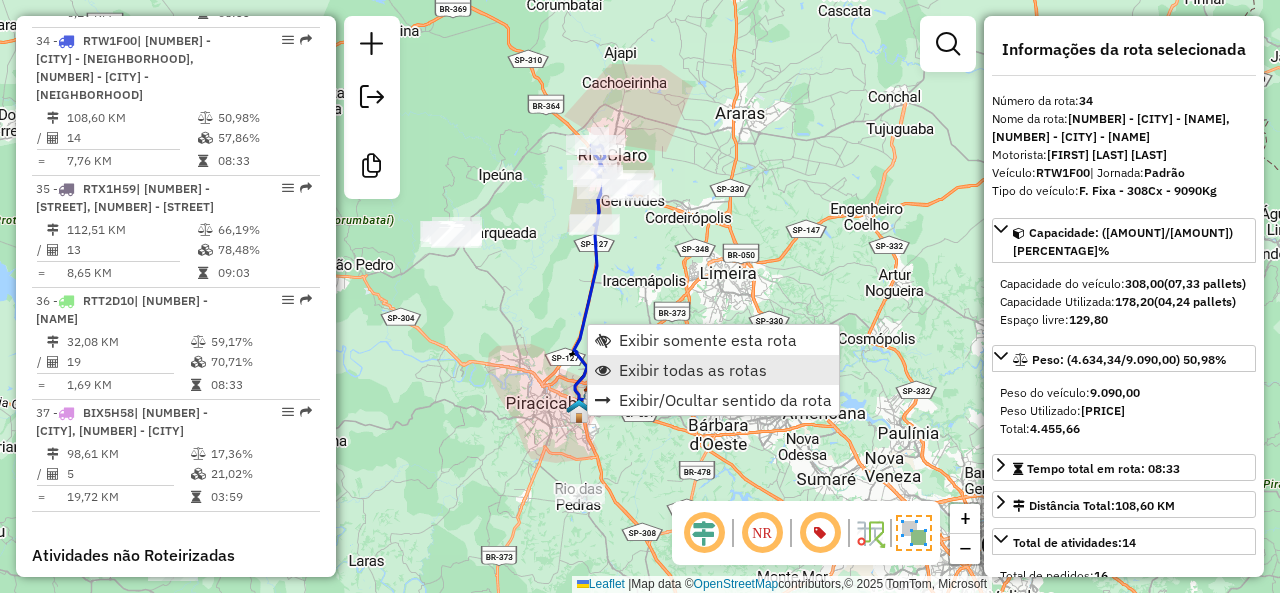 click on "Exibir todas as rotas" at bounding box center [693, 370] 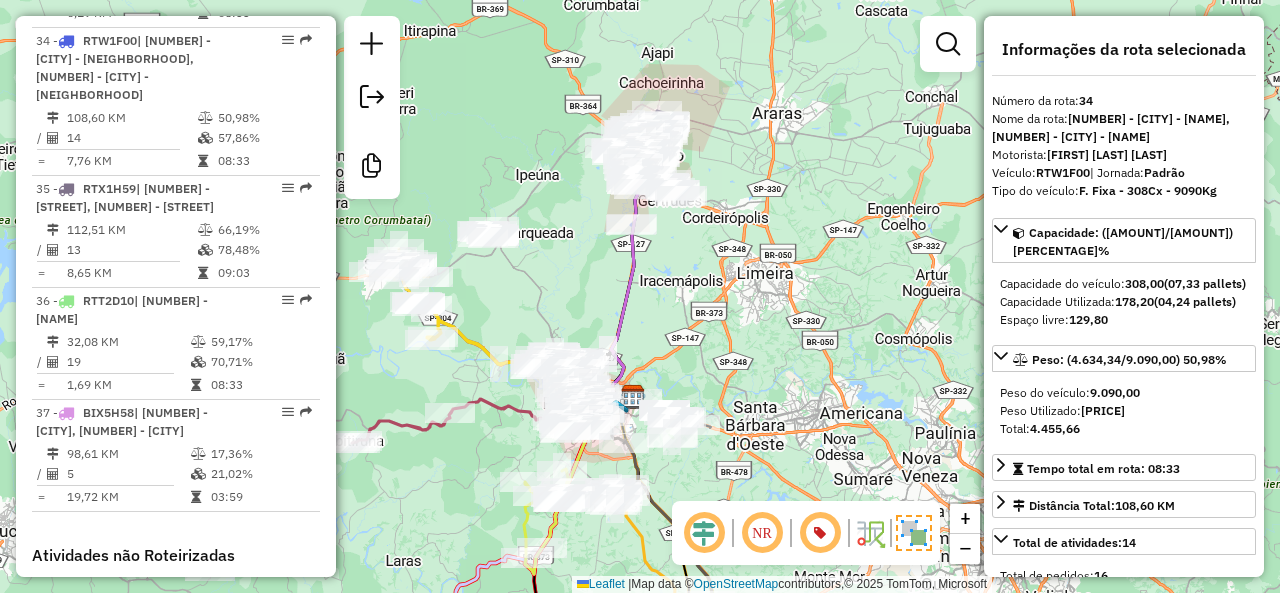 drag, startPoint x: 604, startPoint y: 303, endPoint x: 683, endPoint y: 282, distance: 81.7435 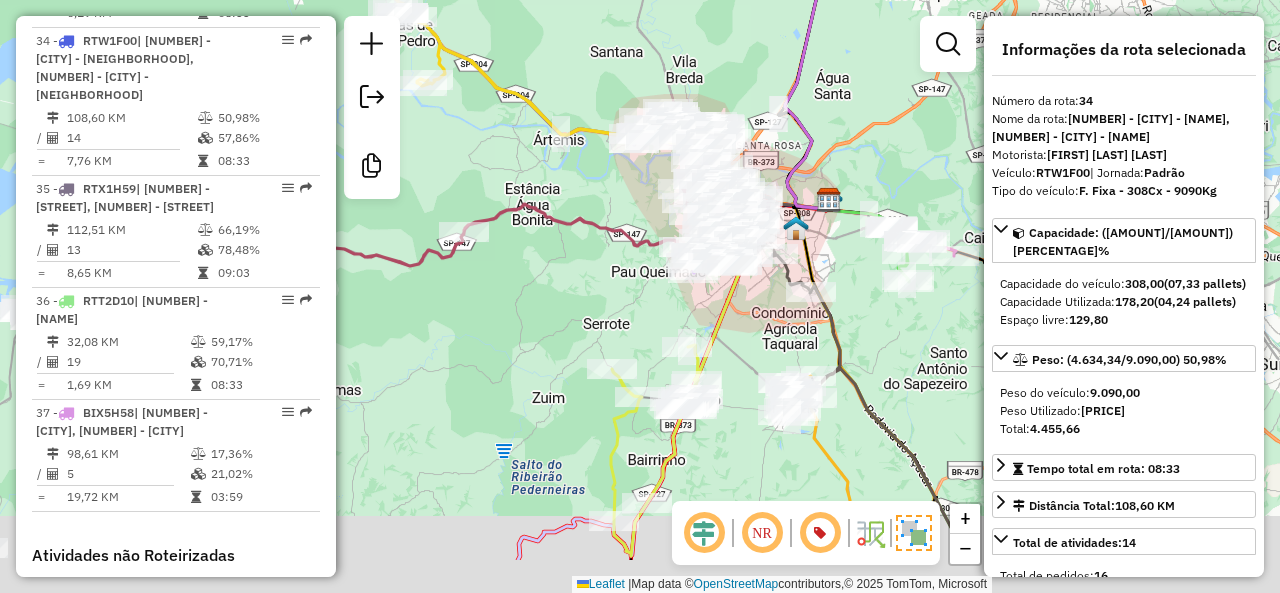 drag, startPoint x: 594, startPoint y: 434, endPoint x: 624, endPoint y: 237, distance: 199.27118 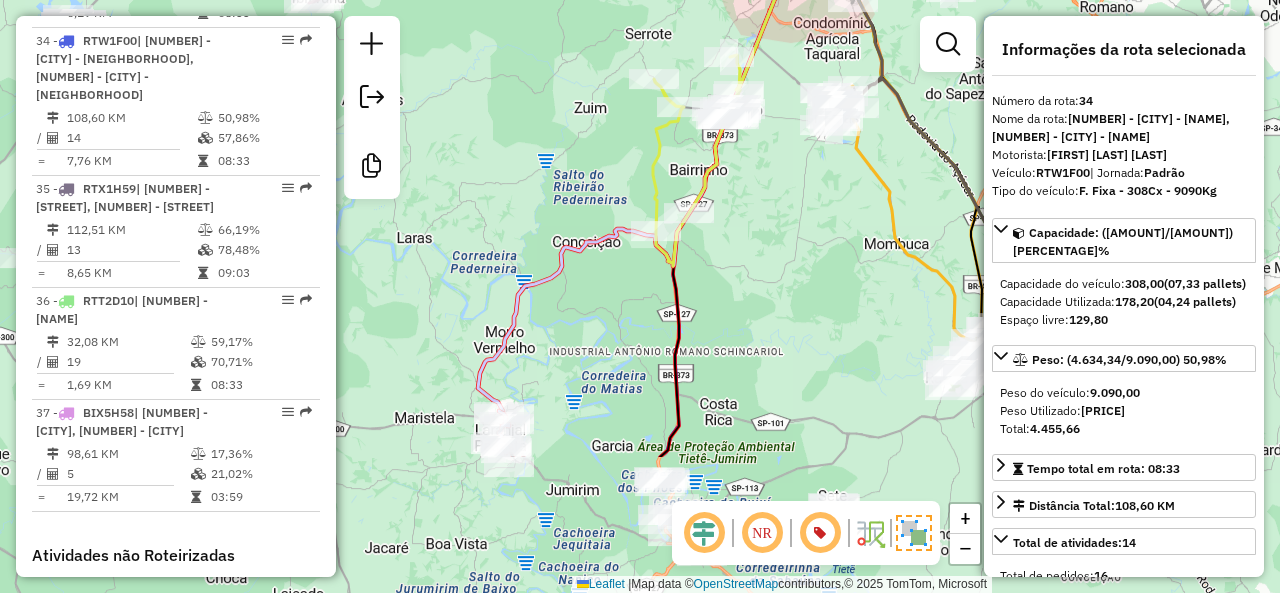 drag, startPoint x: 712, startPoint y: 415, endPoint x: 722, endPoint y: 139, distance: 276.1811 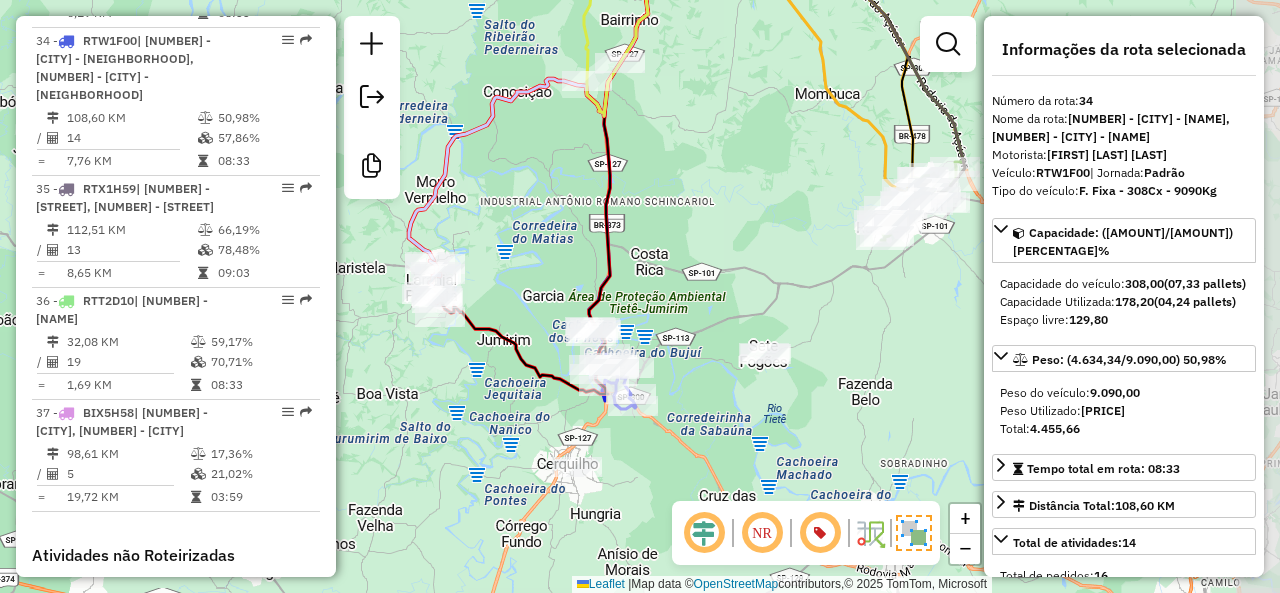 drag, startPoint x: 716, startPoint y: 300, endPoint x: 660, endPoint y: 307, distance: 56.435802 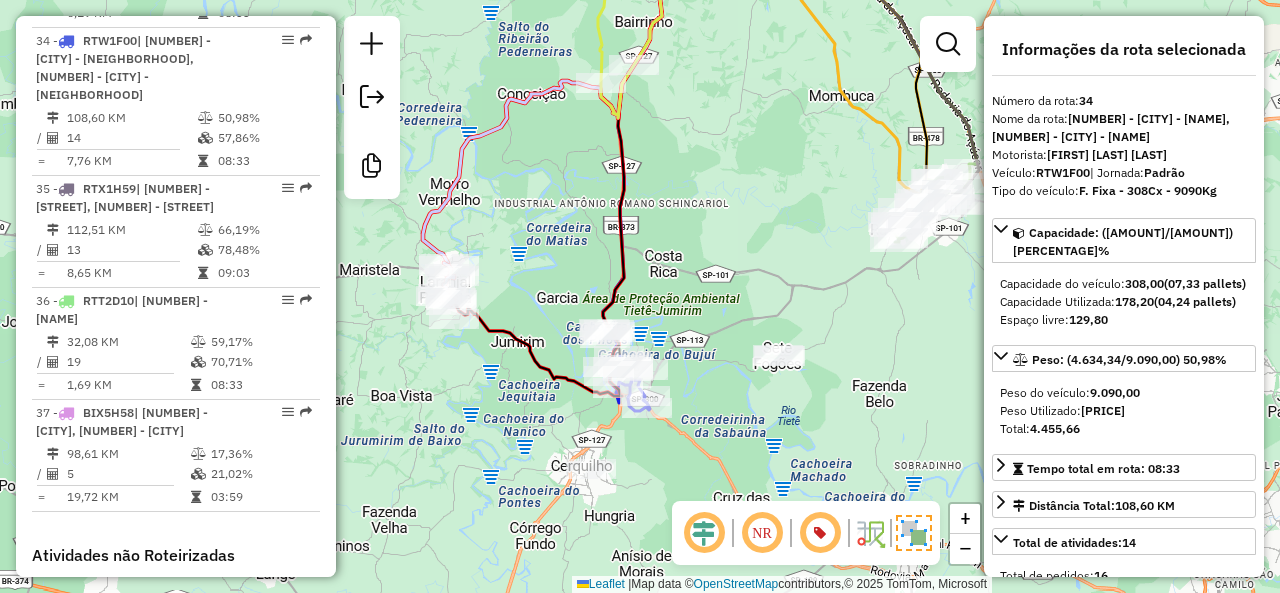 drag, startPoint x: 649, startPoint y: 306, endPoint x: 671, endPoint y: 309, distance: 22.203604 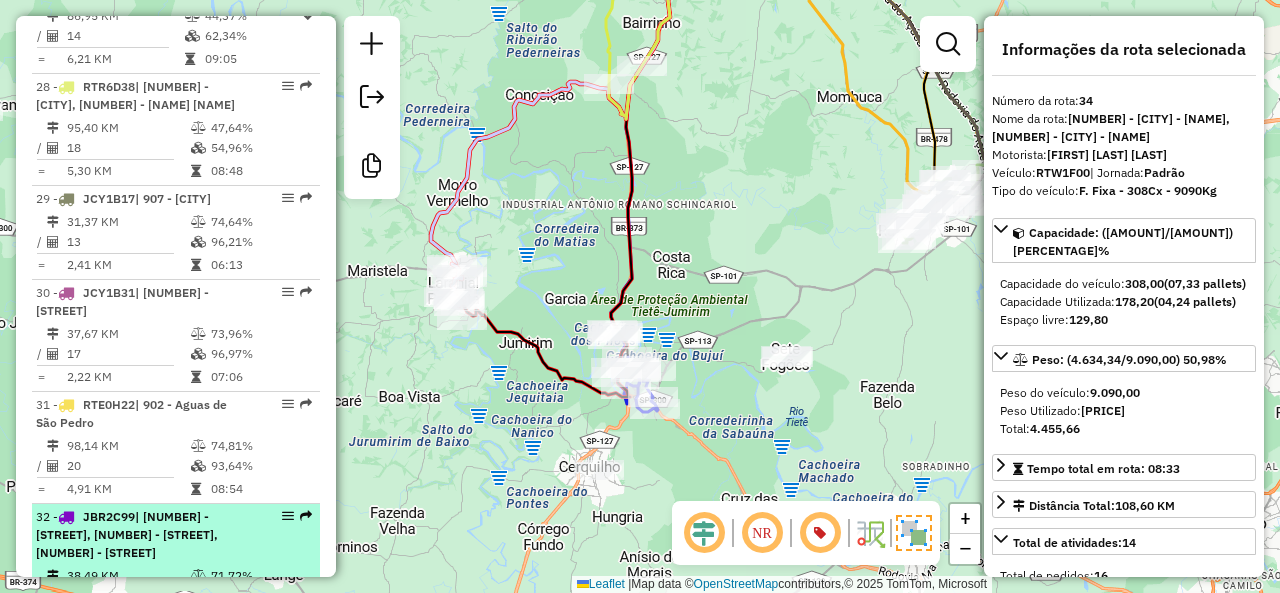 scroll, scrollTop: 3823, scrollLeft: 0, axis: vertical 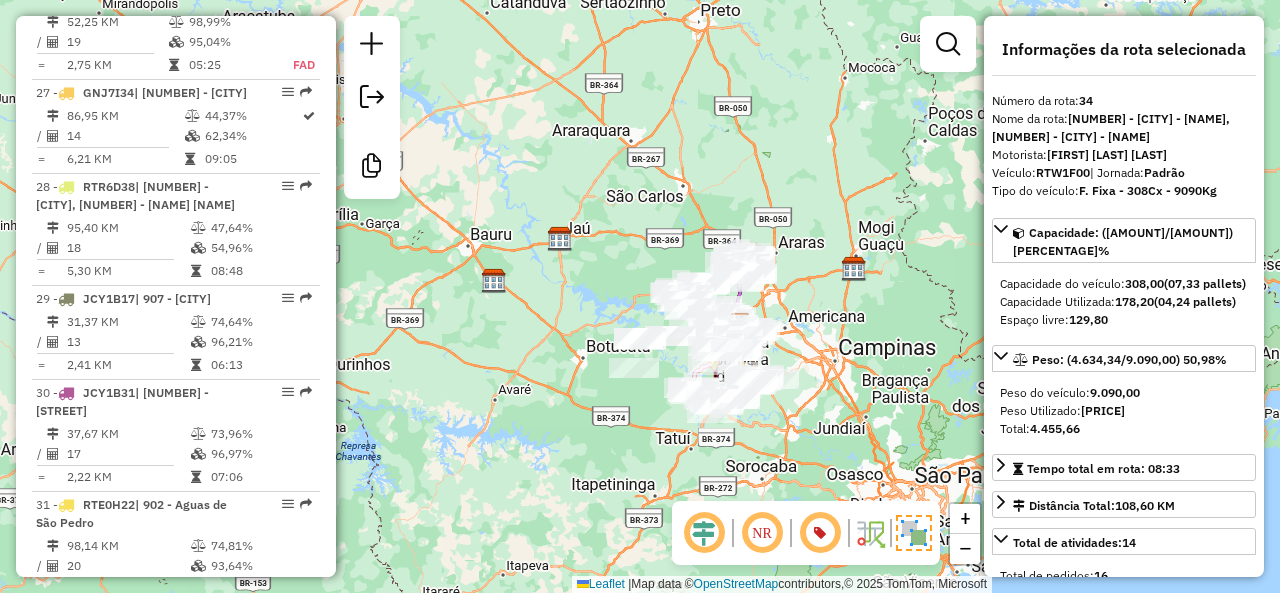 click on "Janela de atendimento Grade de atendimento Capacidade Transportadoras Veículos Cliente Pedidos  Rotas Selecione os dias de semana para filtrar as janelas de atendimento  Seg   Ter   Qua   Qui   Sex   Sáb   Dom  Informe o período da janela de atendimento: De: Até:  Filtrar exatamente a janela do cliente  Considerar janela de atendimento padrão  Selecione os dias de semana para filtrar as grades de atendimento  Seg   Ter   Qua   Qui   Sex   Sáb   Dom   Considerar clientes sem dia de atendimento cadastrado  Clientes fora do dia de atendimento selecionado Filtrar as atividades entre os valores definidos abaixo:  Peso mínimo:   Peso máximo:   Cubagem mínima:   Cubagem máxima:   De:   Até:  Filtrar as atividades entre o tempo de atendimento definido abaixo:  De:   Até:   Considerar capacidade total dos clientes não roteirizados Transportadora: Selecione um ou mais itens Tipo de veículo: Selecione um ou mais itens Veículo: Selecione um ou mais itens Motorista: Selecione um ou mais itens Nome: Rótulo:" 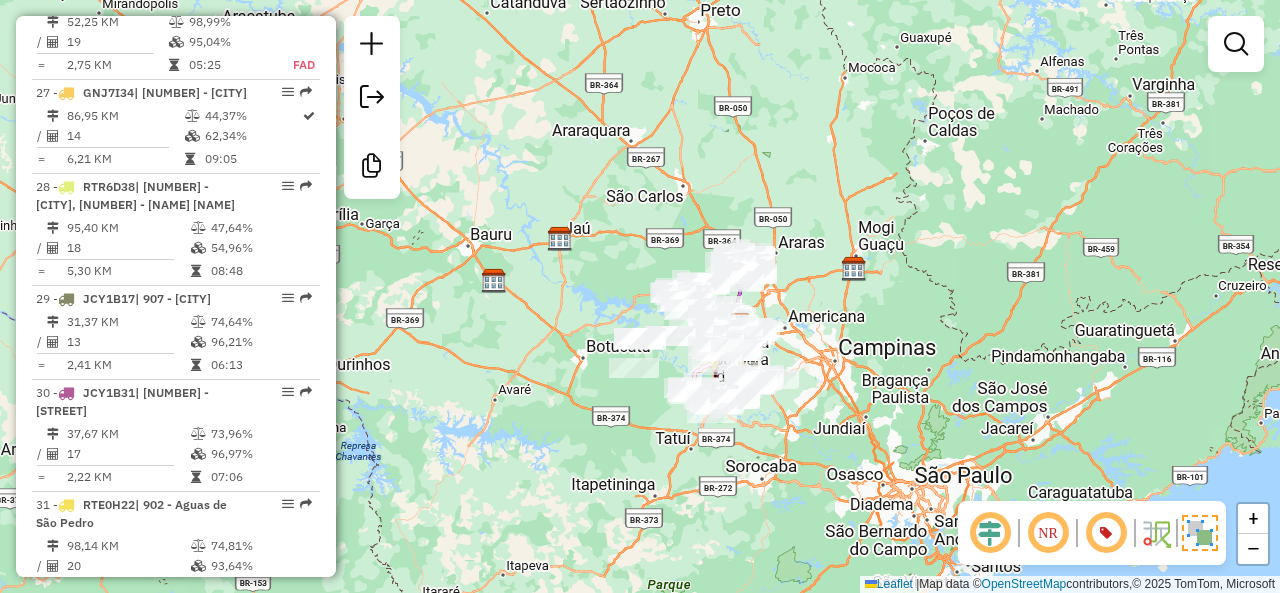 click on "Janela de atendimento Grade de atendimento Capacidade Transportadoras Veículos Cliente Pedidos  Rotas Selecione os dias de semana para filtrar as janelas de atendimento  Seg   Ter   Qua   Qui   Sex   Sáb   Dom  Informe o período da janela de atendimento: De: Até:  Filtrar exatamente a janela do cliente  Considerar janela de atendimento padrão  Selecione os dias de semana para filtrar as grades de atendimento  Seg   Ter   Qua   Qui   Sex   Sáb   Dom   Considerar clientes sem dia de atendimento cadastrado  Clientes fora do dia de atendimento selecionado Filtrar as atividades entre os valores definidos abaixo:  Peso mínimo:   Peso máximo:   Cubagem mínima:   Cubagem máxima:   De:   Até:  Filtrar as atividades entre o tempo de atendimento definido abaixo:  De:   Até:   Considerar capacidade total dos clientes não roteirizados Transportadora: Selecione um ou mais itens Tipo de veículo: Selecione um ou mais itens Veículo: Selecione um ou mais itens Motorista: Selecione um ou mais itens Nome: Rótulo:" 